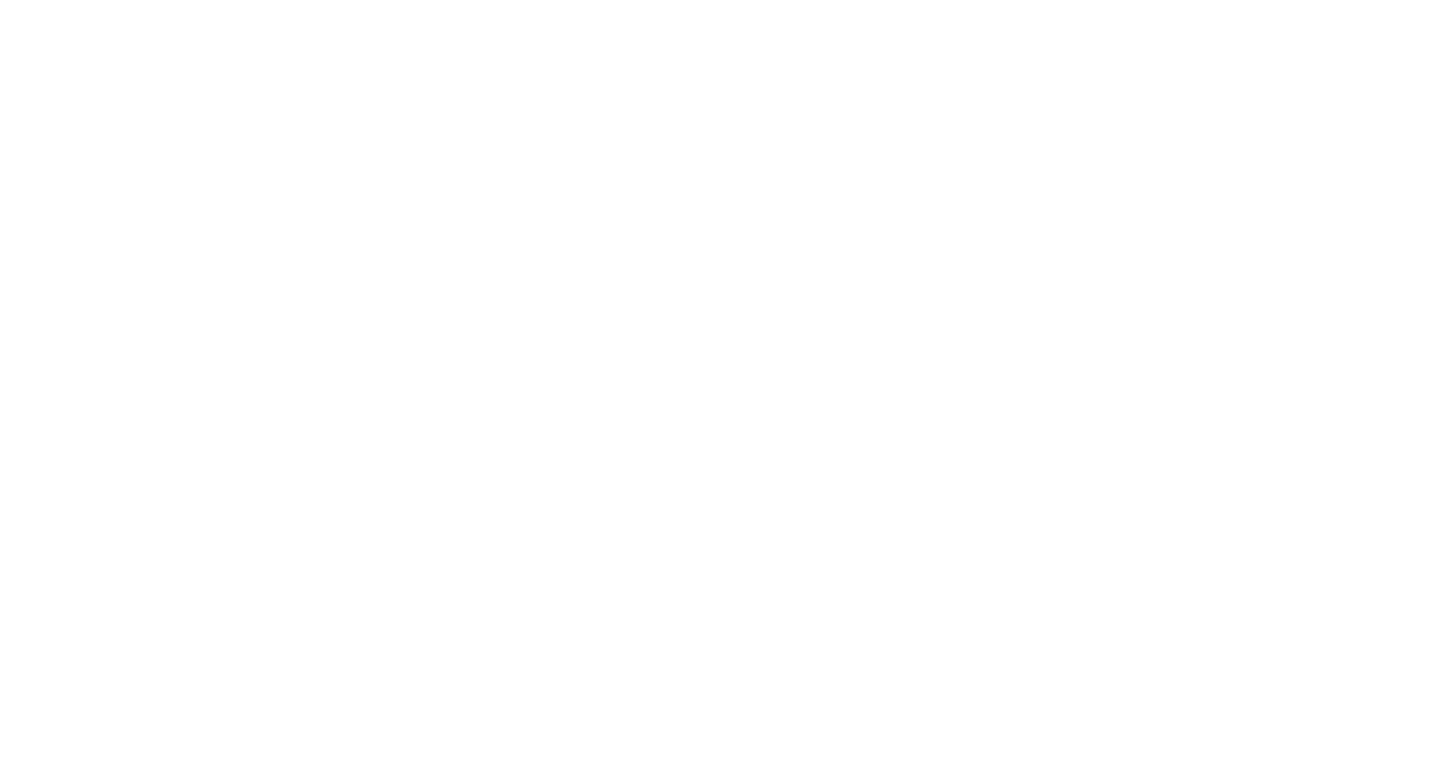 scroll, scrollTop: 0, scrollLeft: 0, axis: both 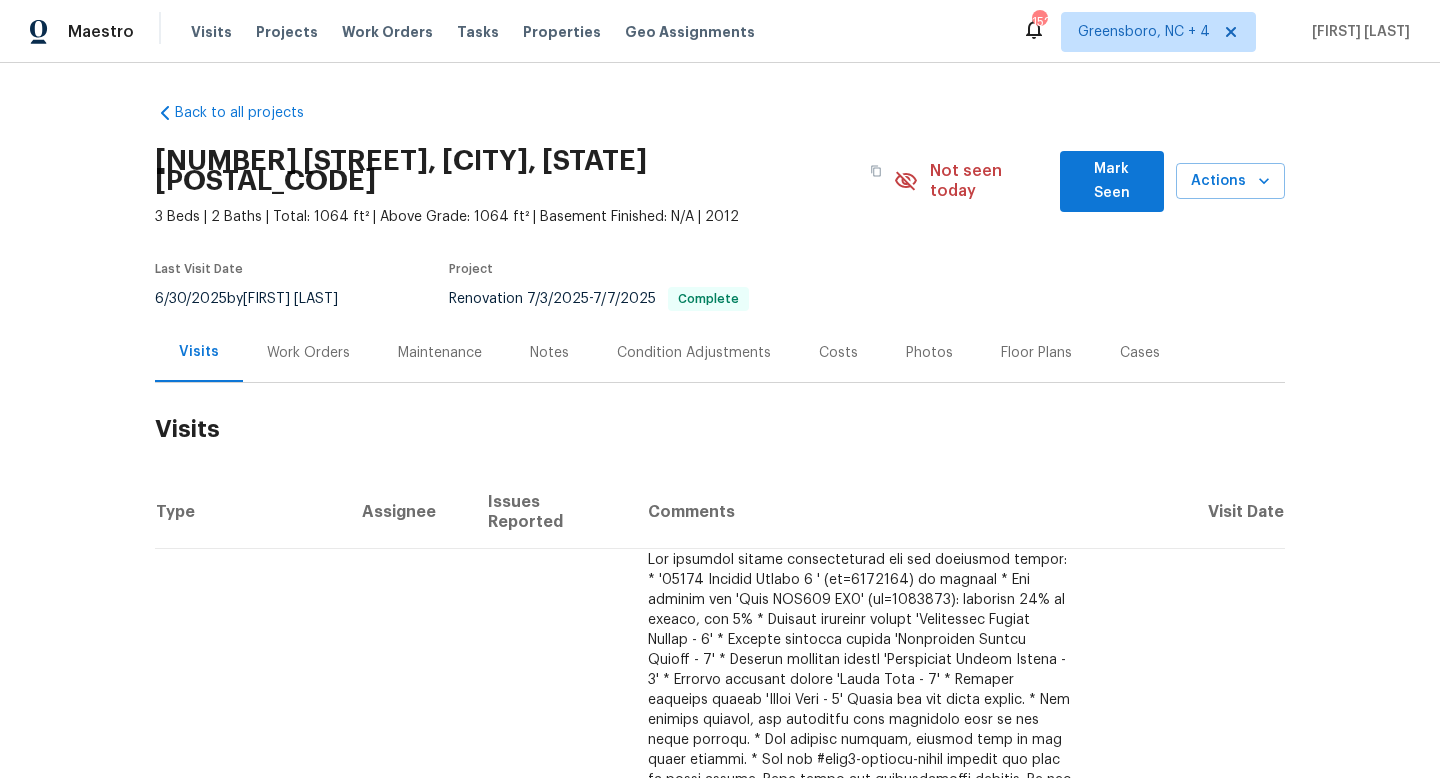 click on "Work Orders" at bounding box center [308, 353] 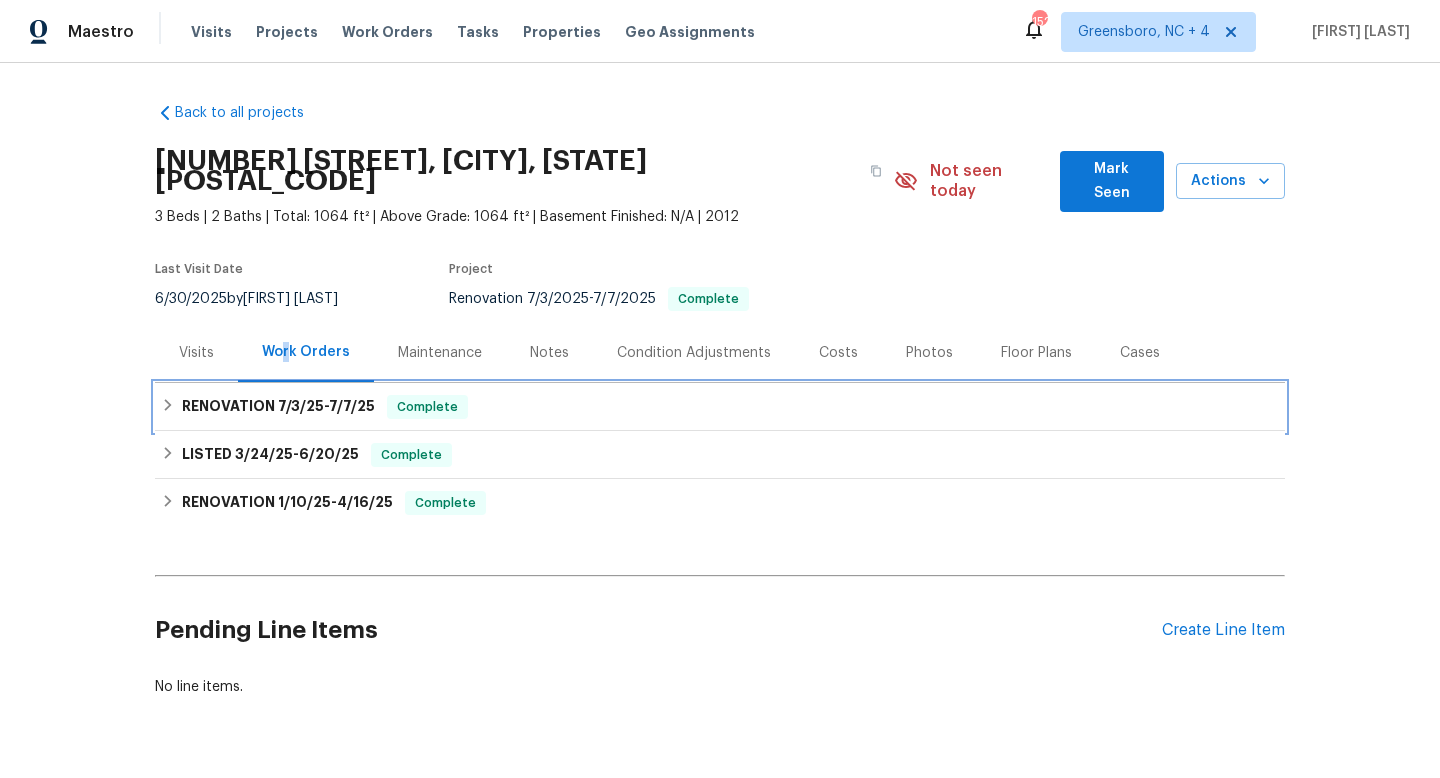click on "7/3/25" at bounding box center [301, 406] 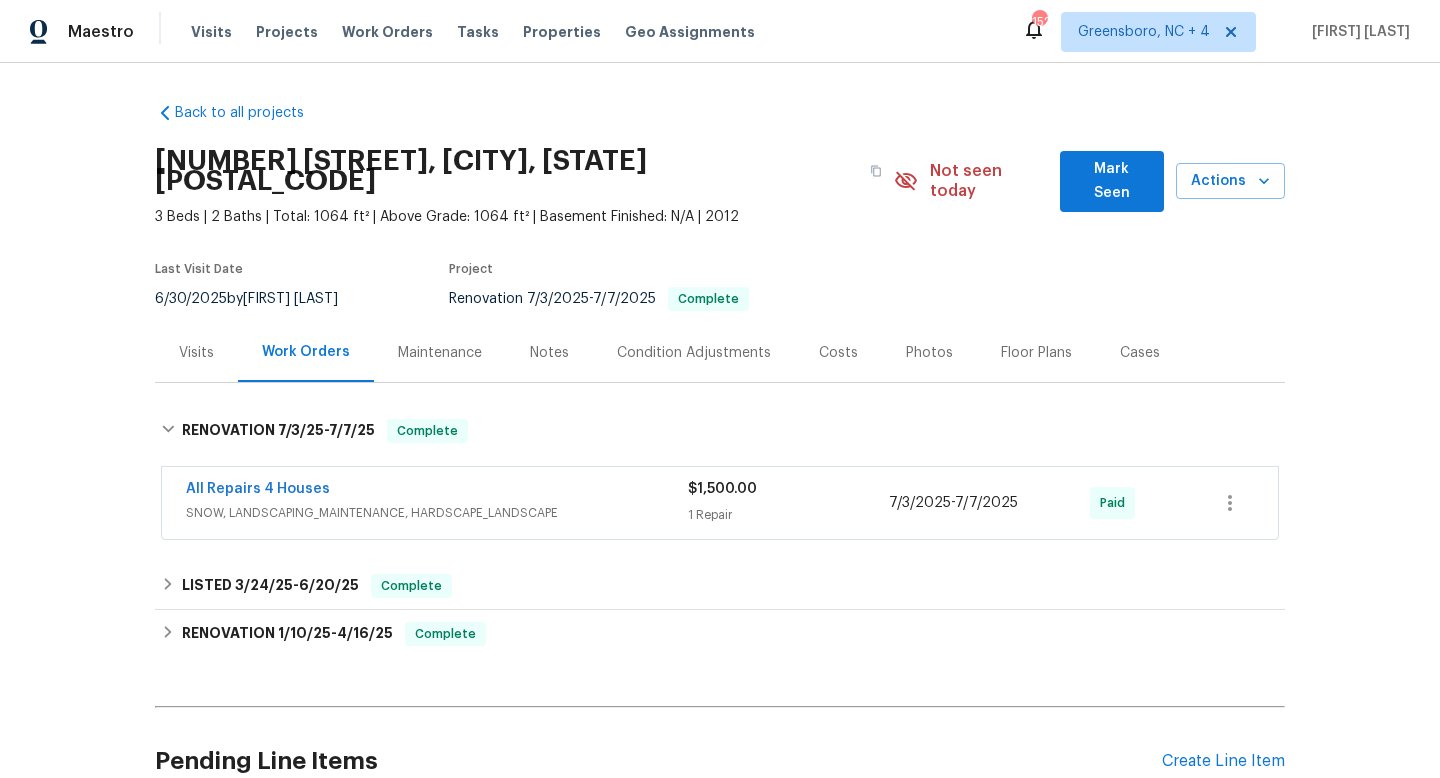 click on "Visits" at bounding box center (196, 353) 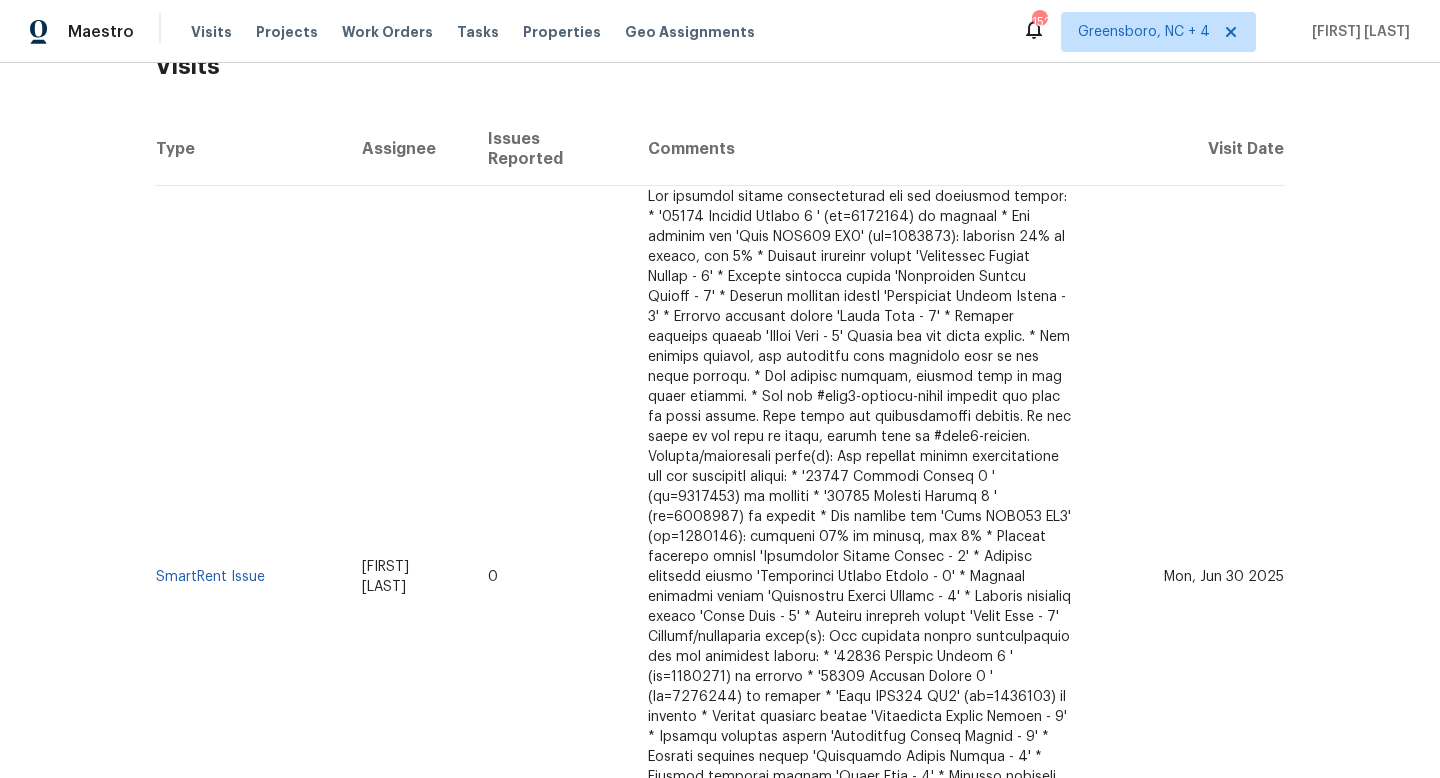 scroll, scrollTop: 0, scrollLeft: 0, axis: both 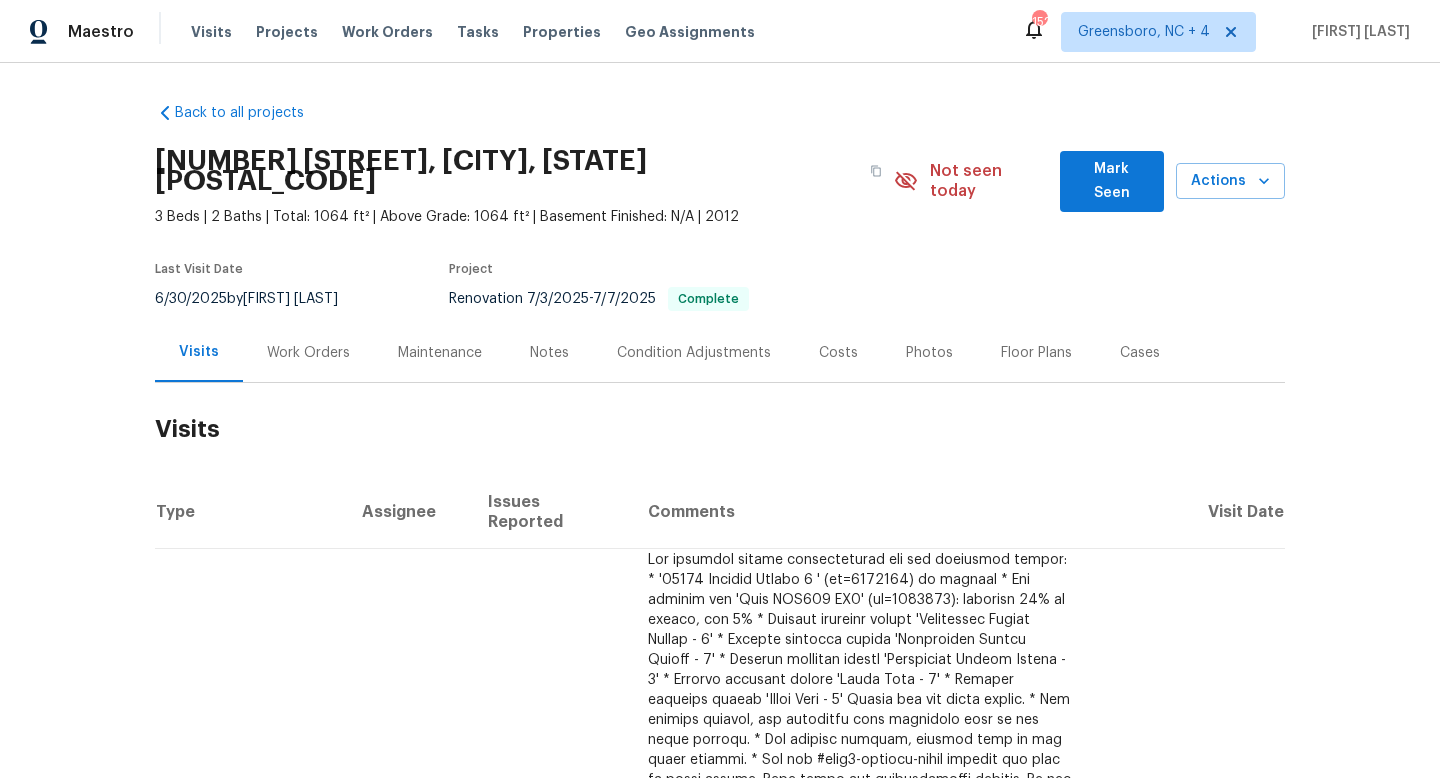 click on "6/30/2025" at bounding box center [191, 299] 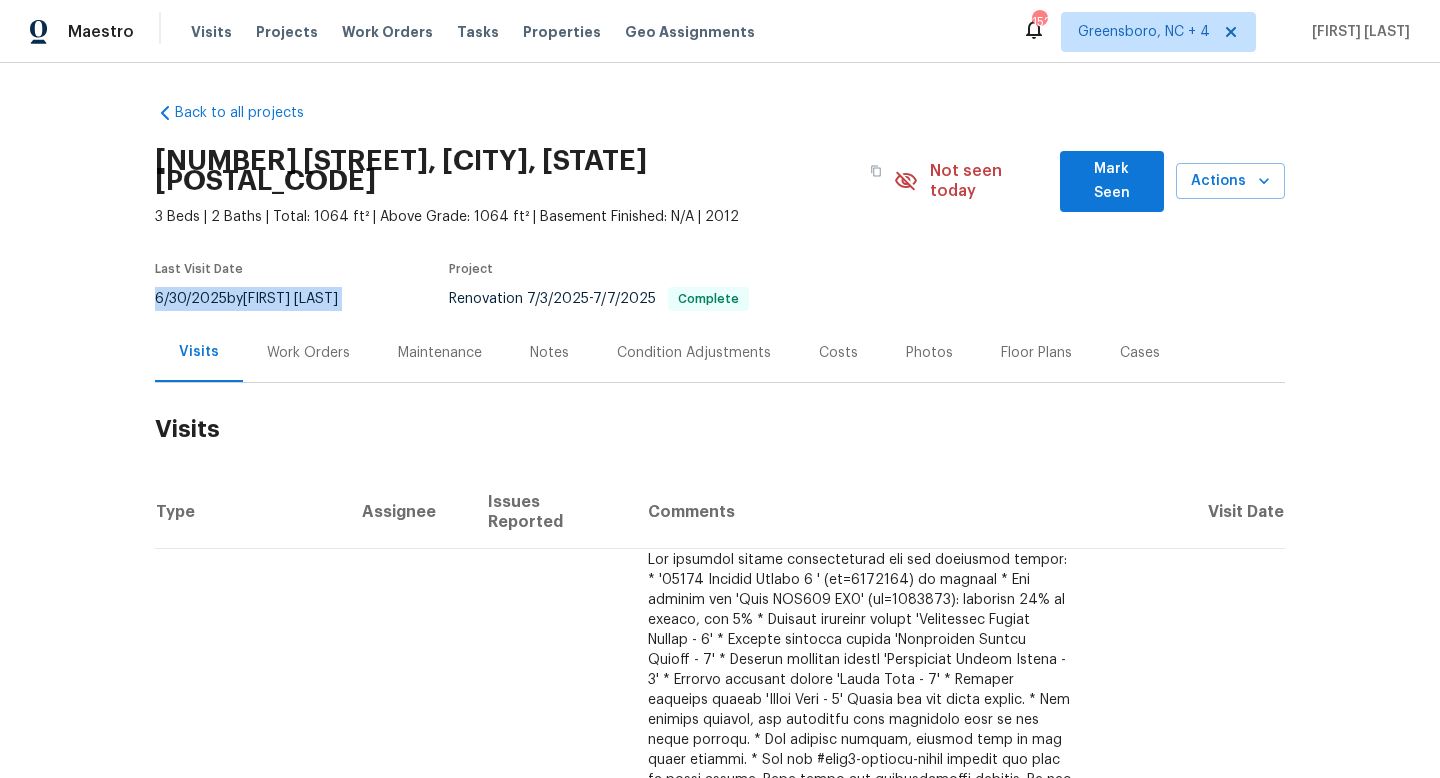 click on "6/30/2025" at bounding box center (191, 299) 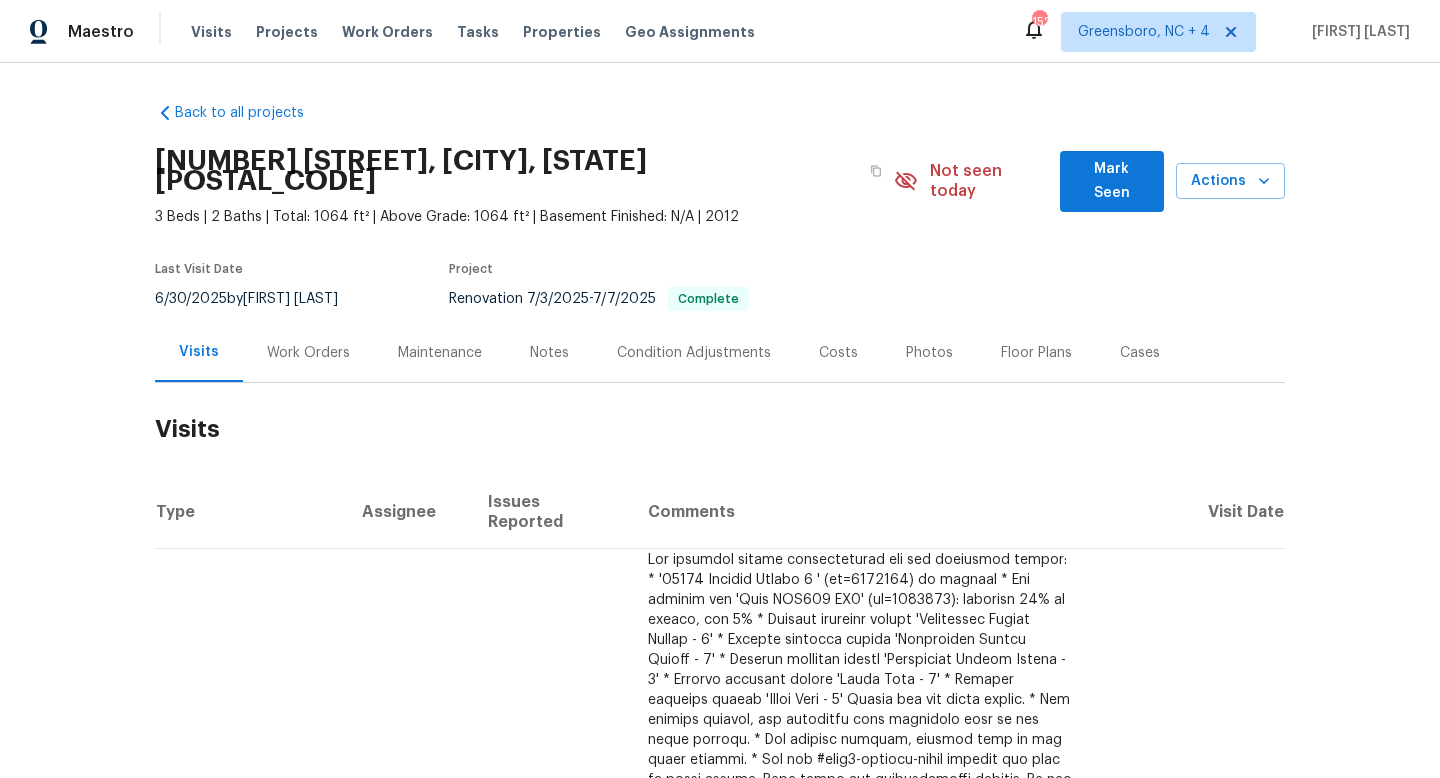 click on "Work Orders" at bounding box center [308, 352] 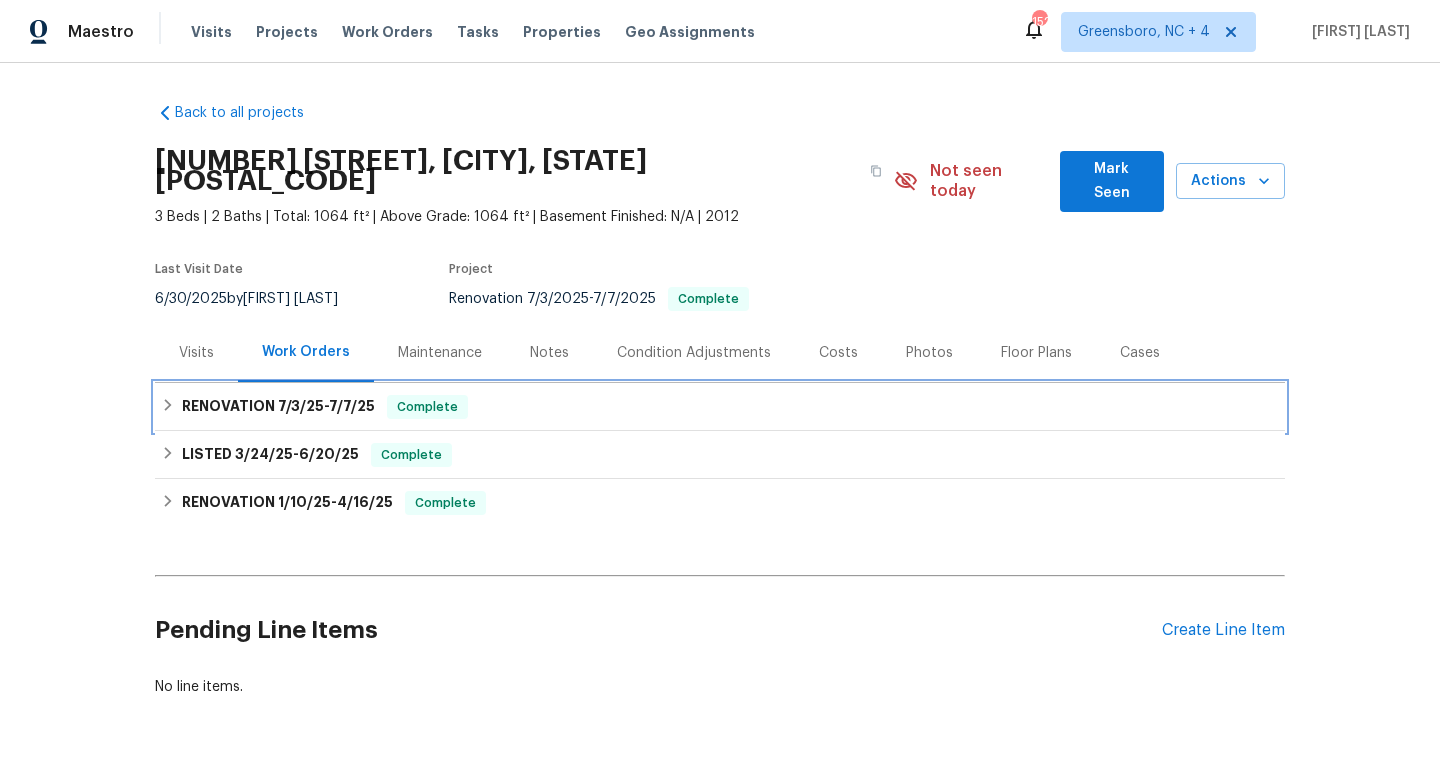 click on "RENOVATION   7/3/25  -  7/7/25" at bounding box center (278, 407) 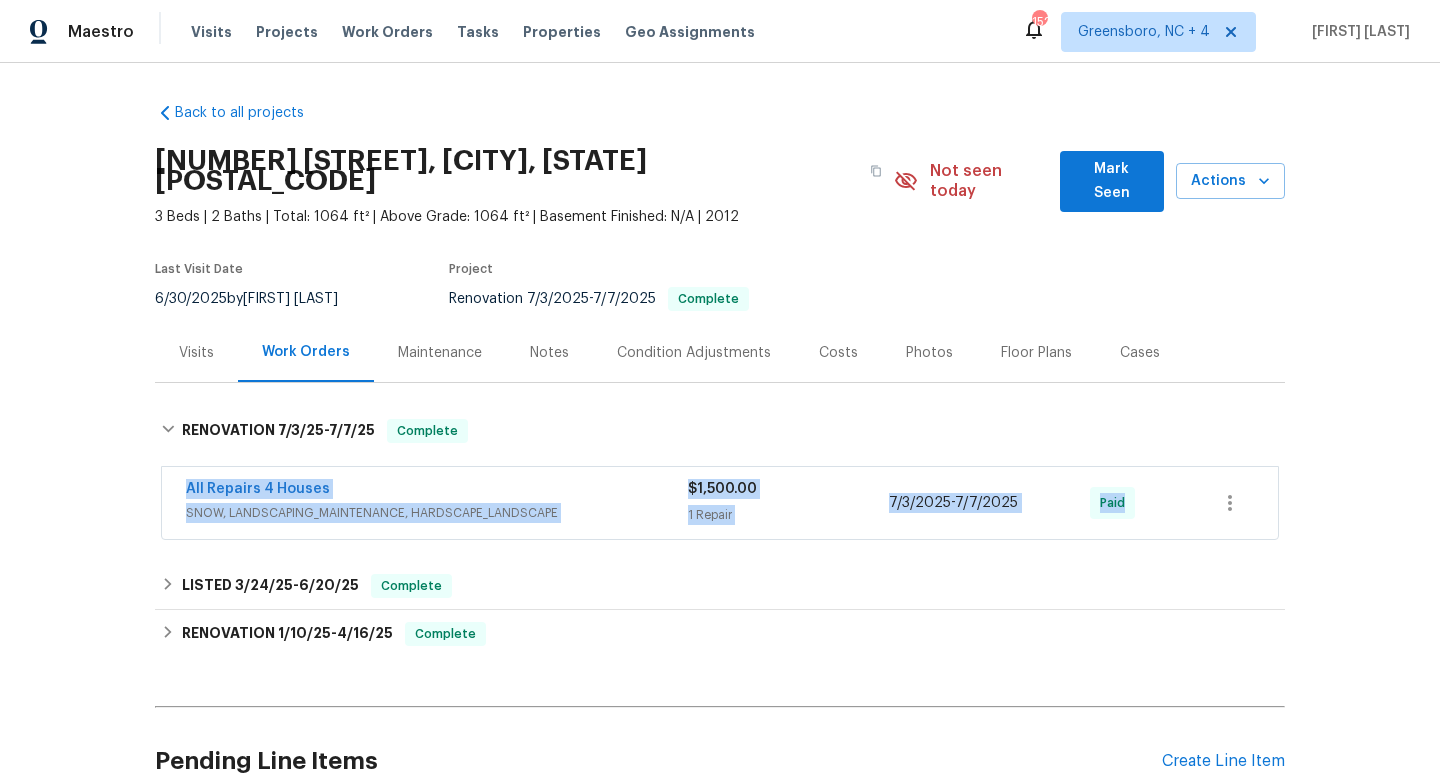 drag, startPoint x: 162, startPoint y: 469, endPoint x: 1237, endPoint y: 486, distance: 1075.1344 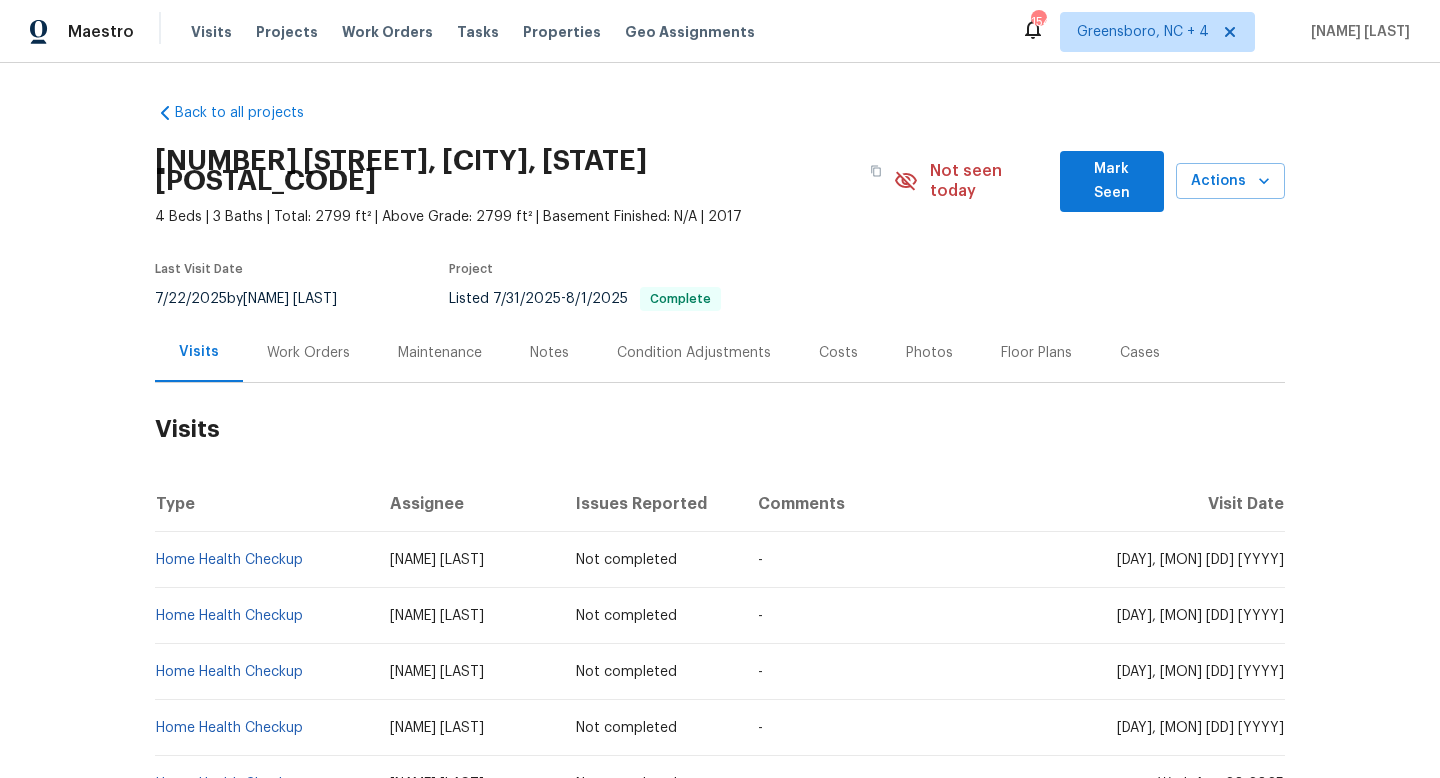 scroll, scrollTop: 0, scrollLeft: 0, axis: both 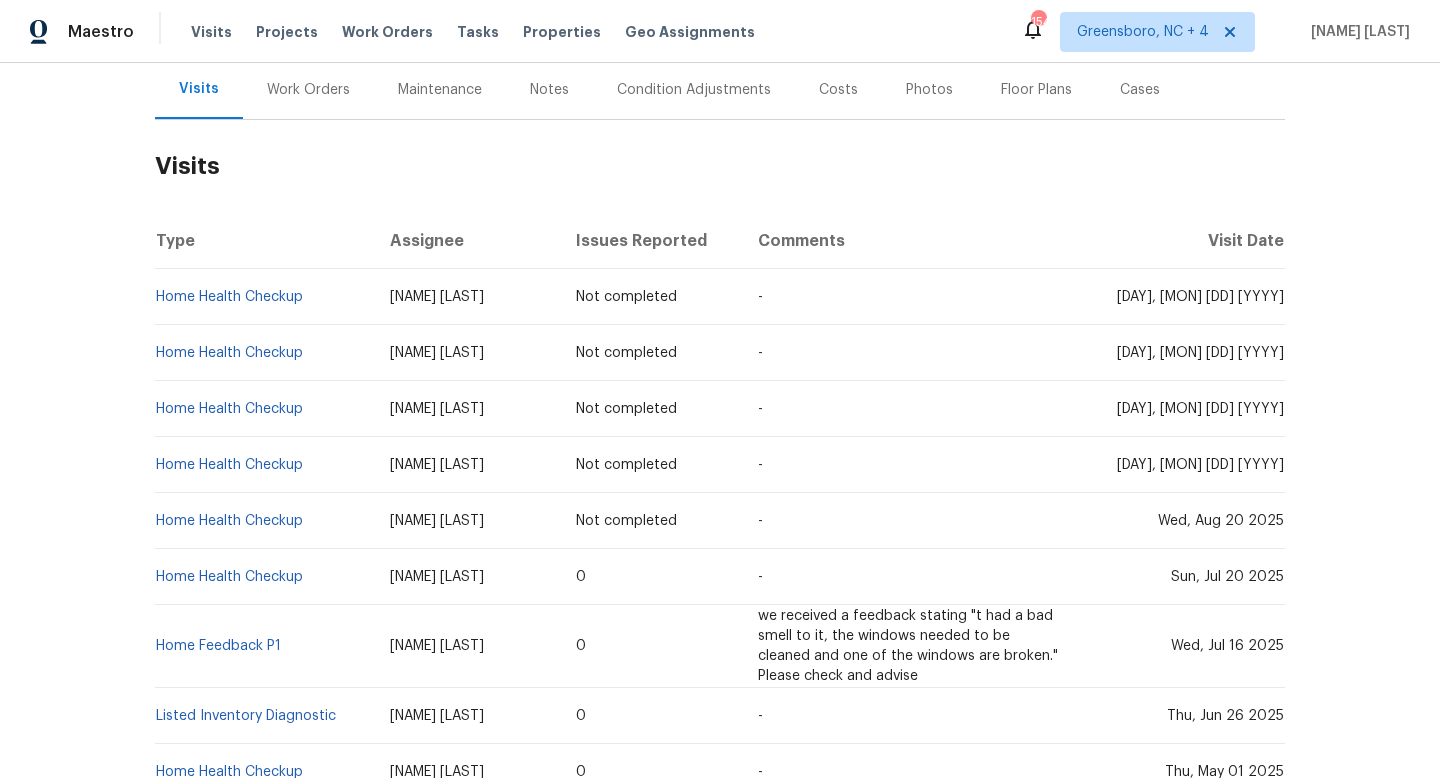 click on "Work Orders" at bounding box center (308, 90) 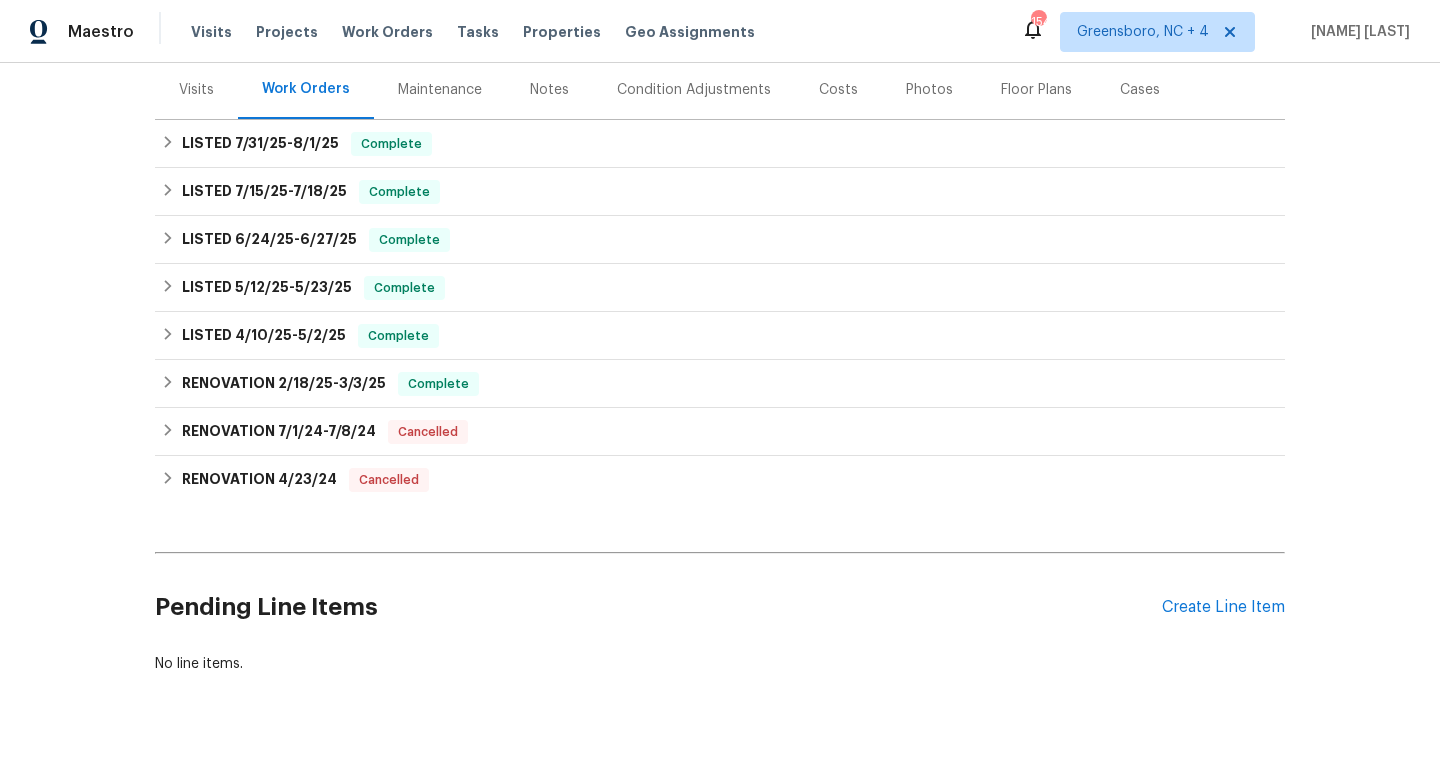scroll, scrollTop: 264, scrollLeft: 0, axis: vertical 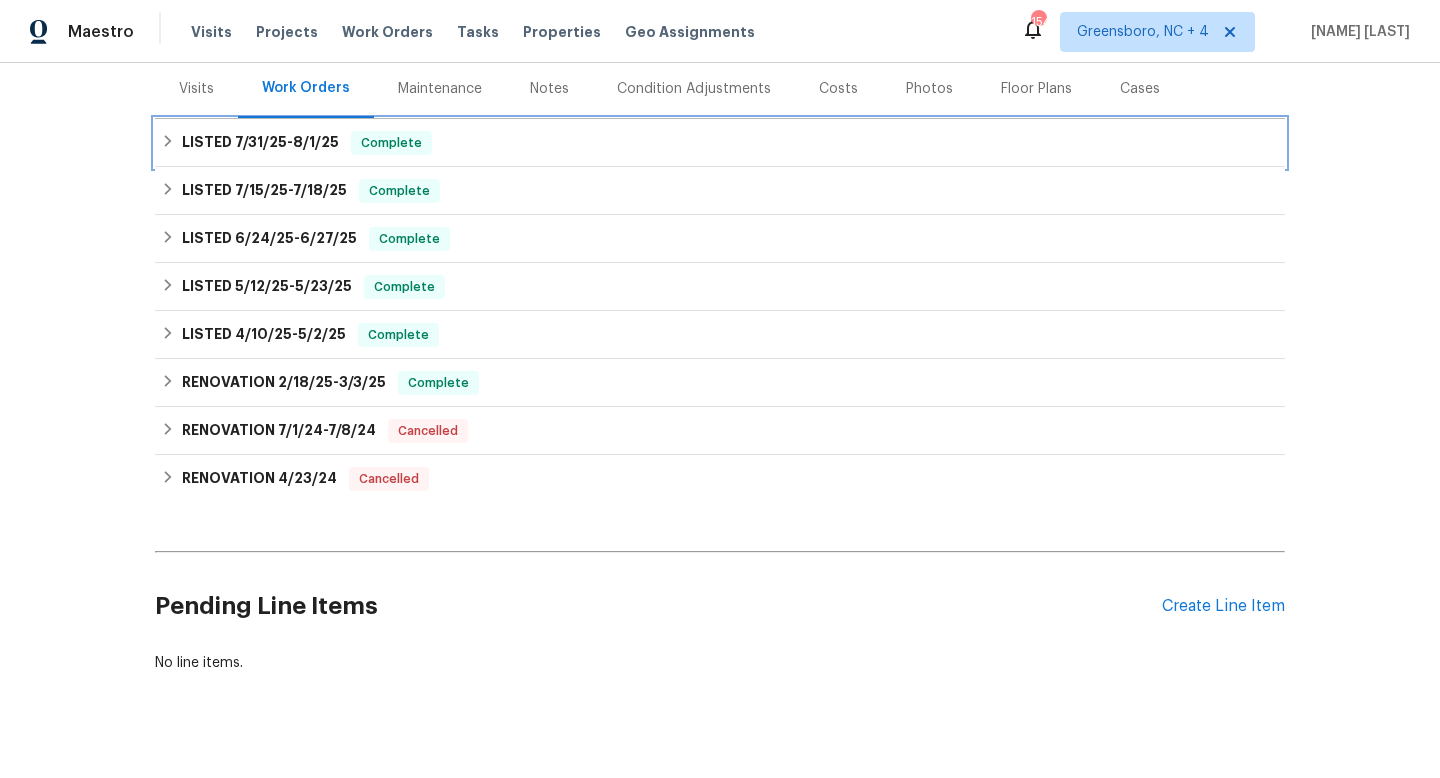 click on "8/1/25" at bounding box center (316, 142) 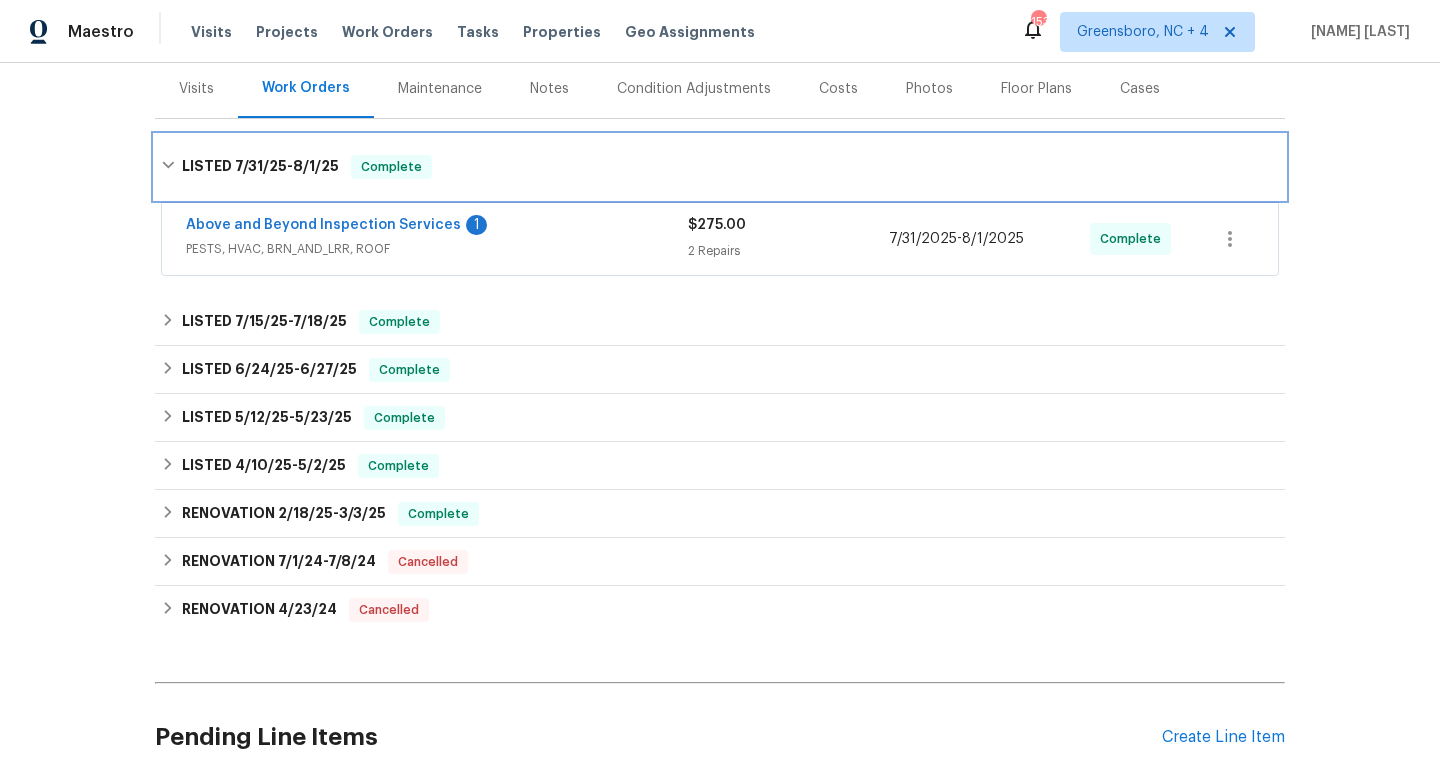 scroll, scrollTop: 248, scrollLeft: 0, axis: vertical 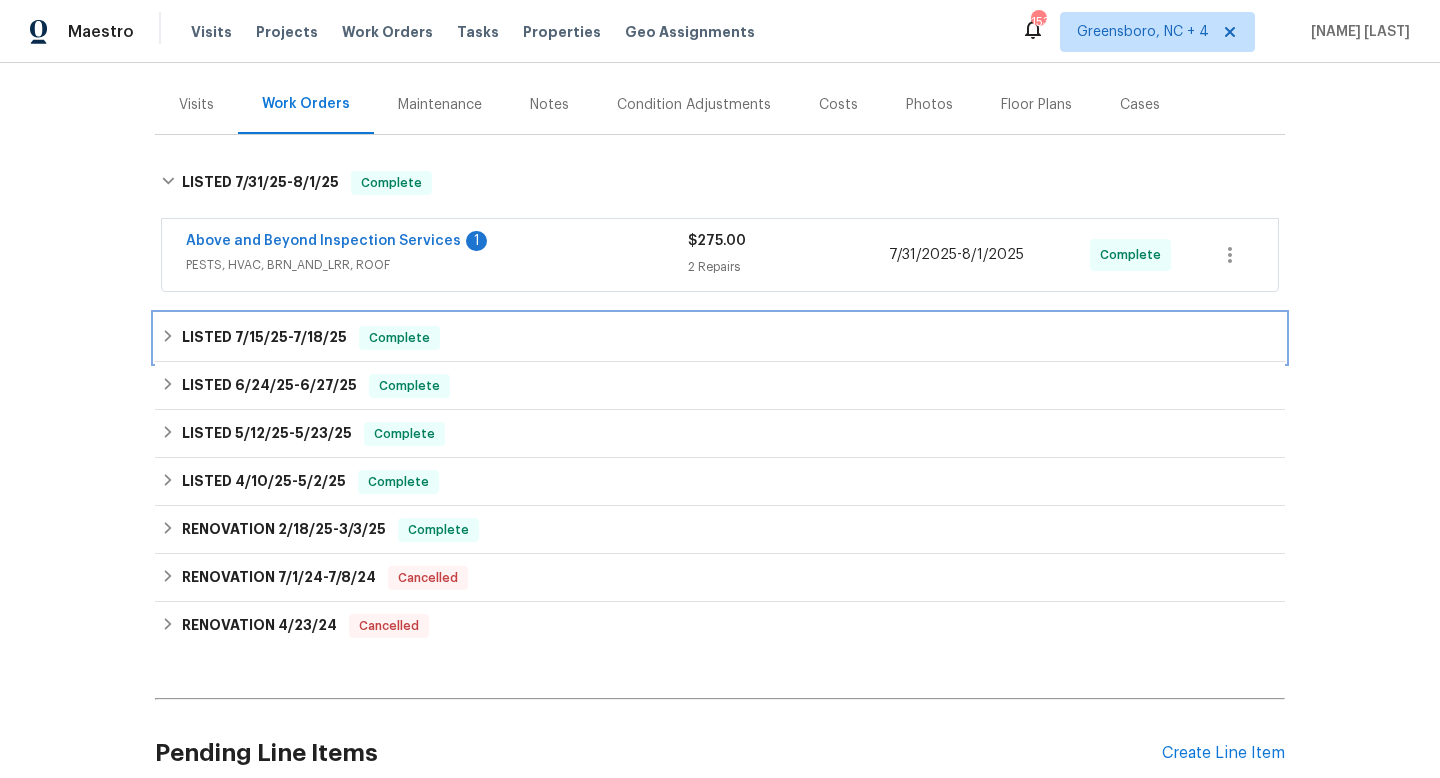 click on "LISTED   7/15/25  -  7/18/25 Complete" at bounding box center (720, 338) 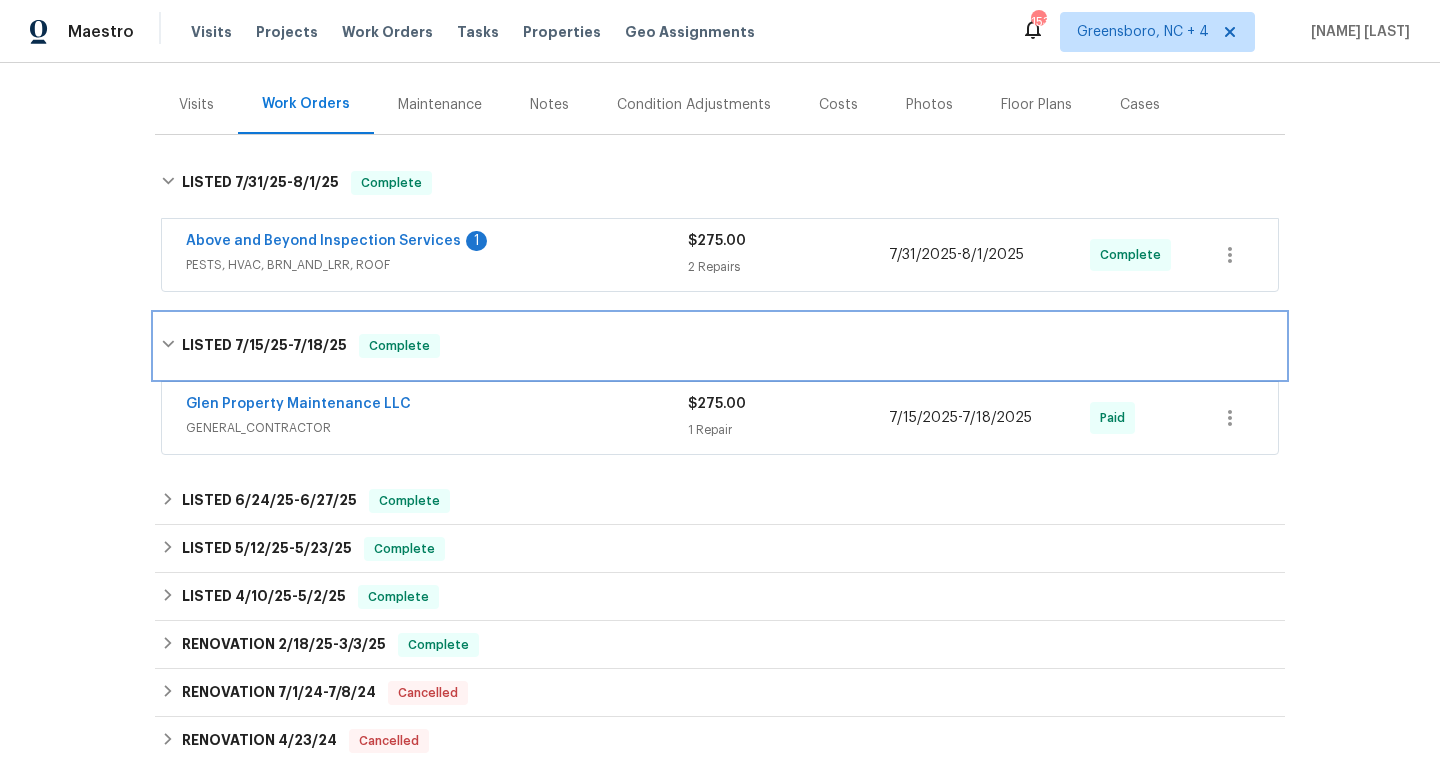 scroll, scrollTop: 321, scrollLeft: 0, axis: vertical 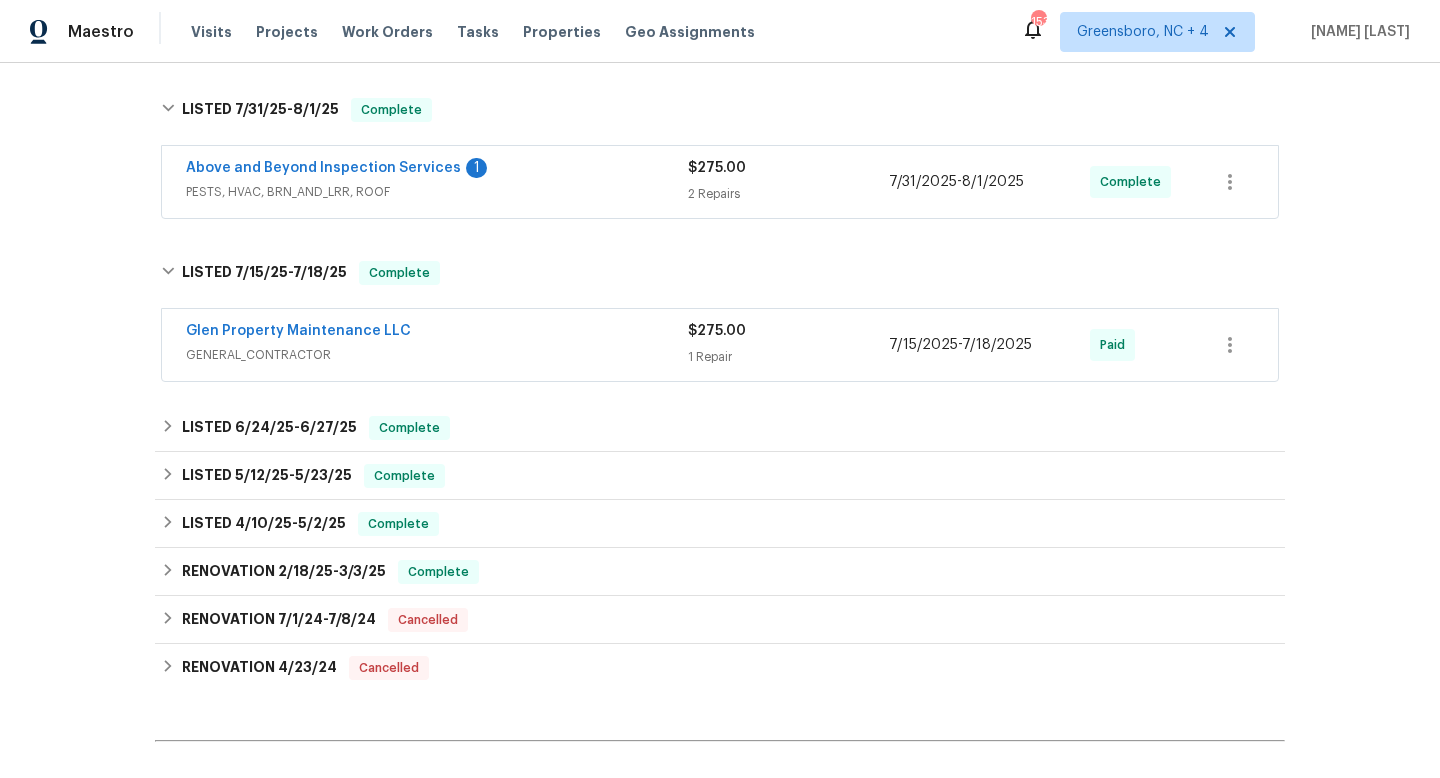 click on "Glen Property Maintenance LLC" at bounding box center (437, 333) 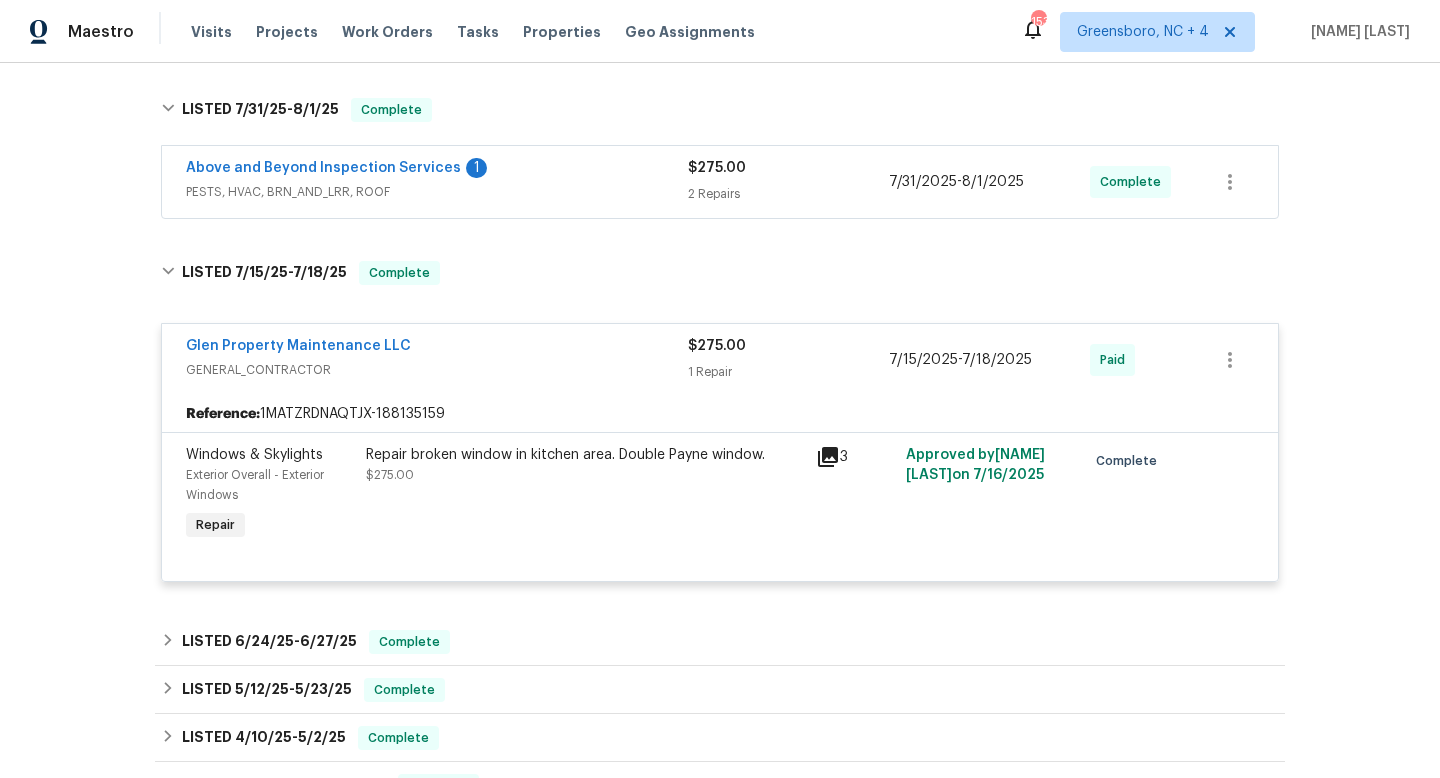 click on "Glen Property Maintenance LLC" at bounding box center (437, 348) 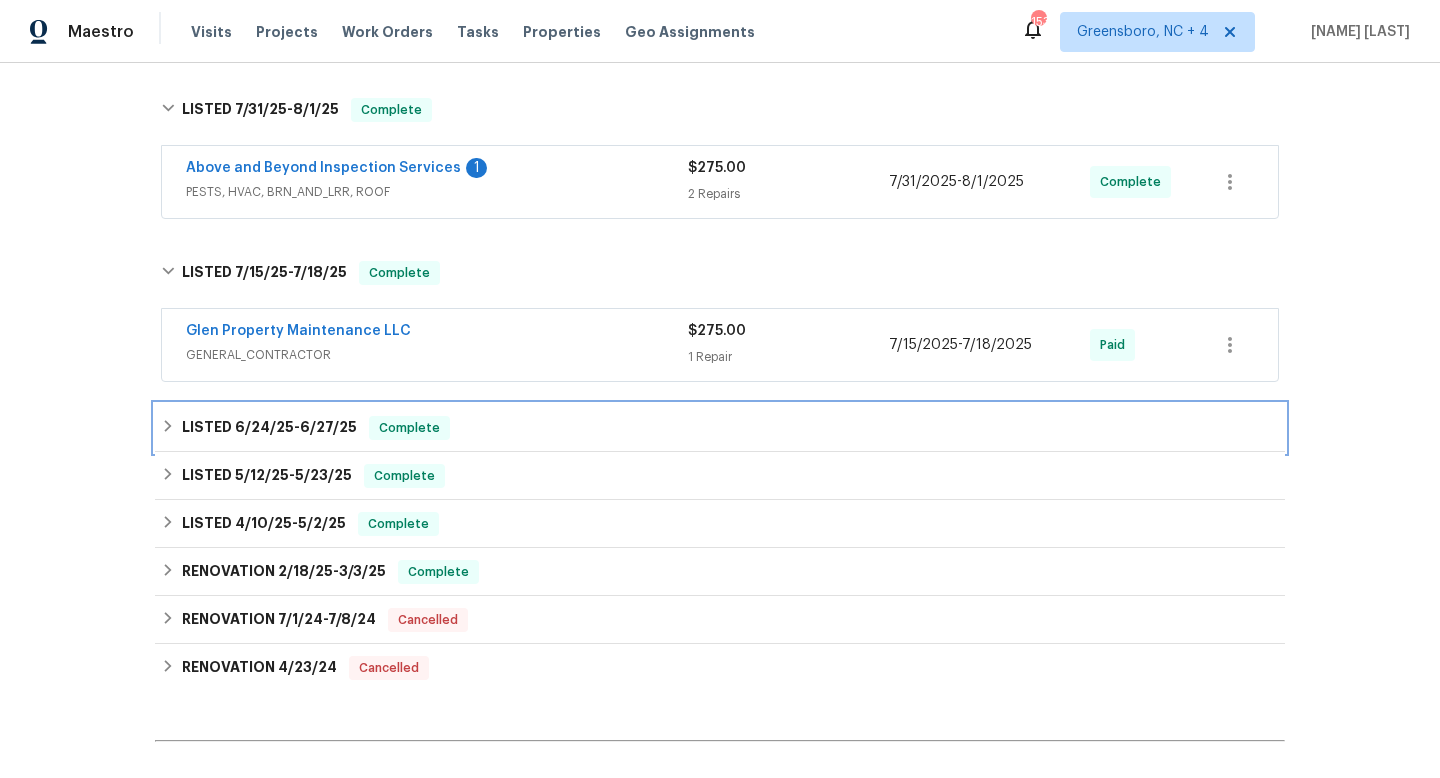 click on "LISTED   6/24/25  -  6/27/25 Complete" at bounding box center [720, 428] 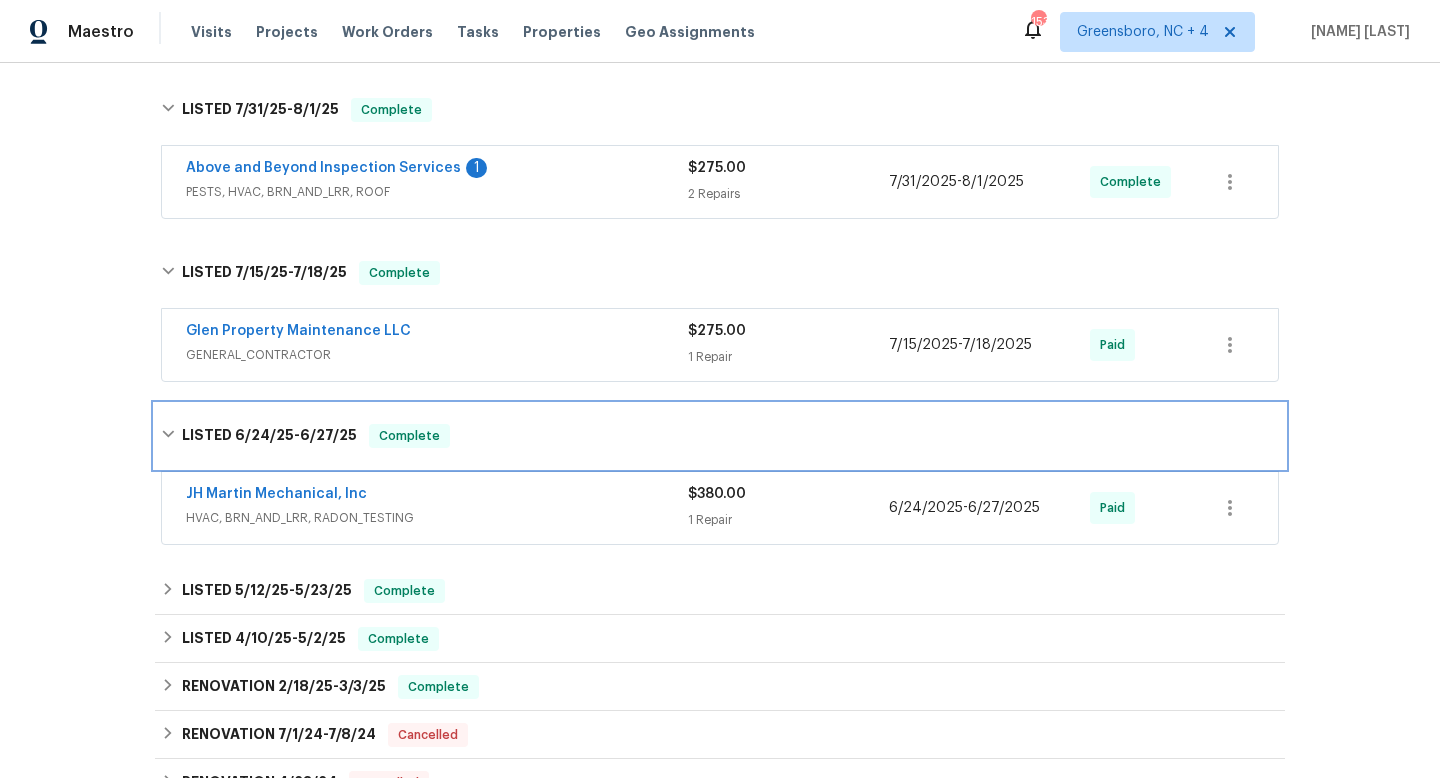 click on "LISTED   6/24/25  -  6/27/25 Complete" at bounding box center (720, 436) 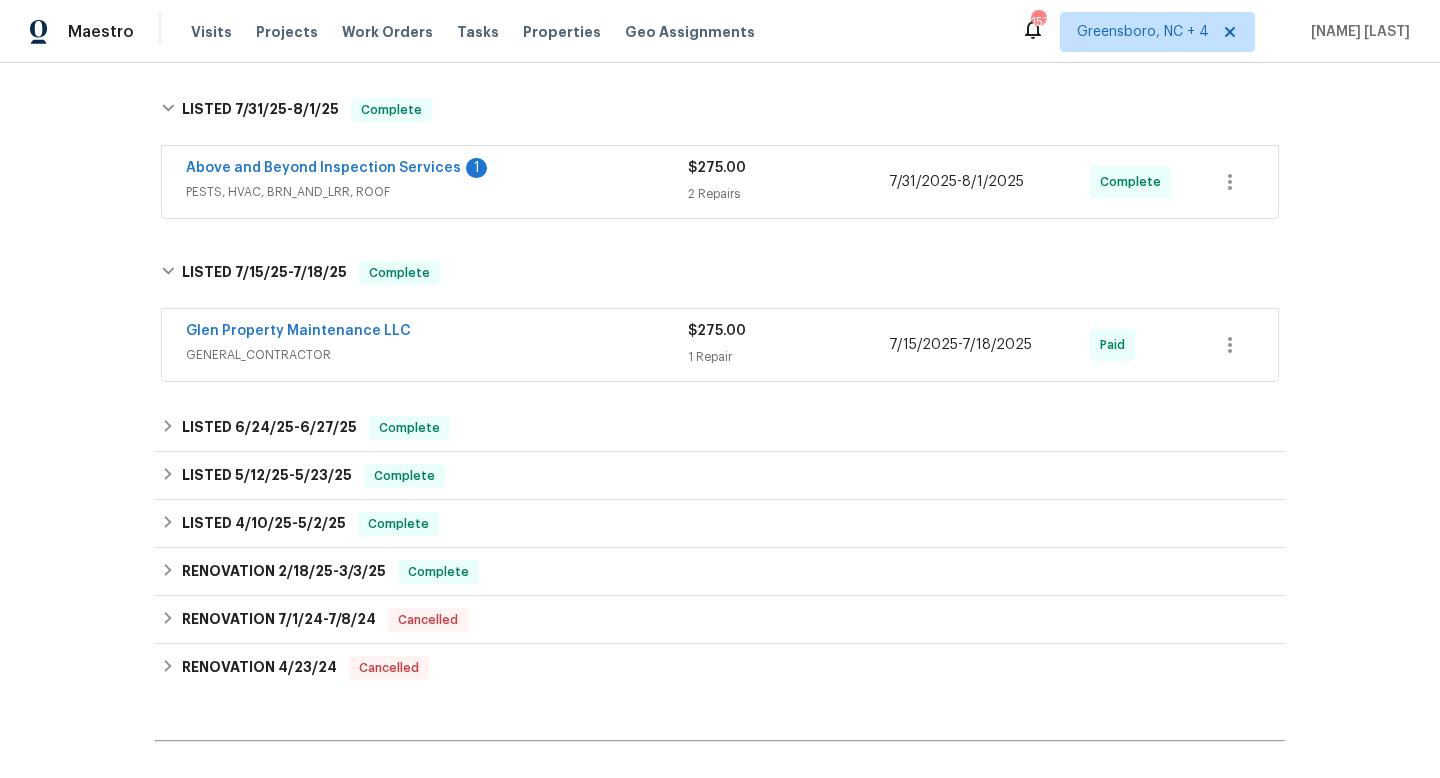 click on "Above and Beyond Inspection Services 1" at bounding box center [437, 170] 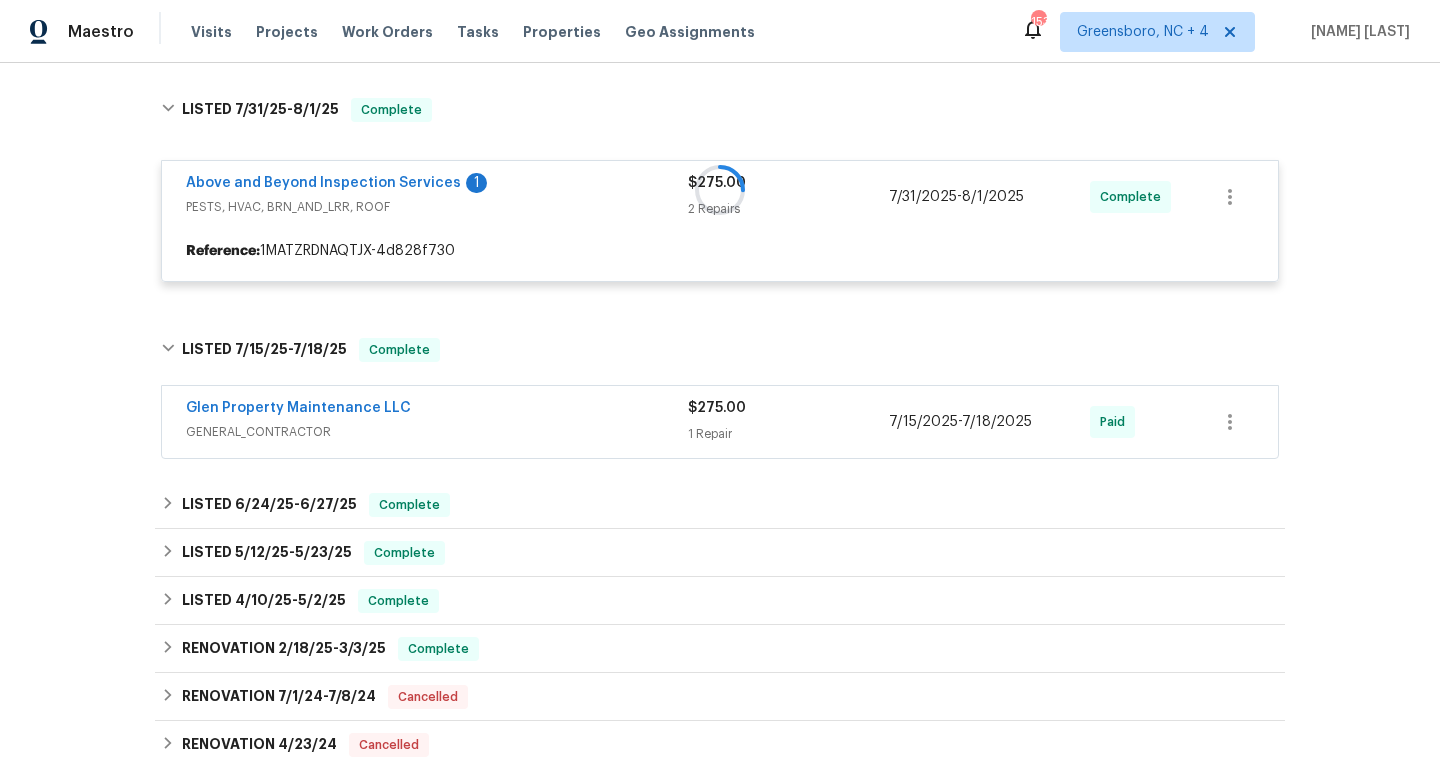 click at bounding box center [720, 190] 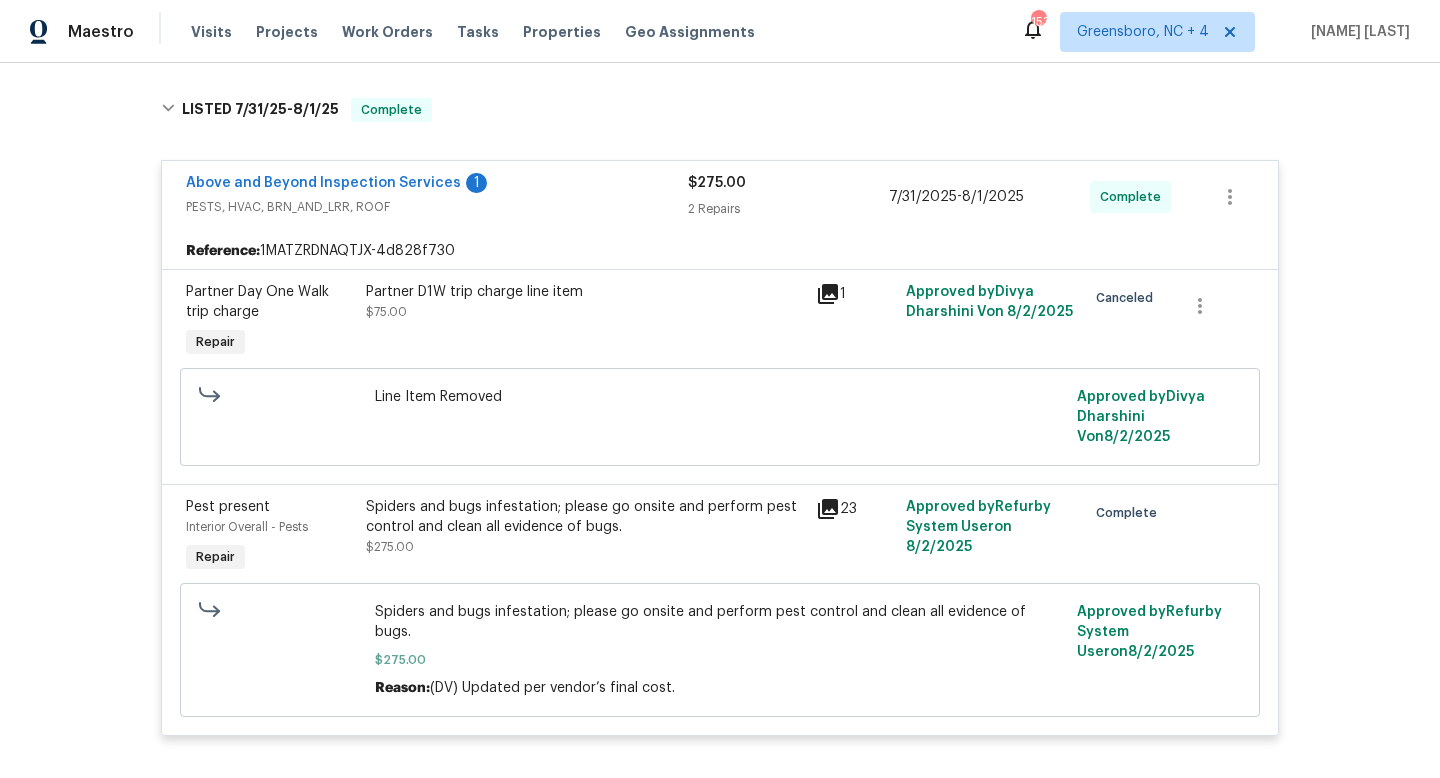 click on "Above and Beyond Inspection Services 1" at bounding box center [437, 185] 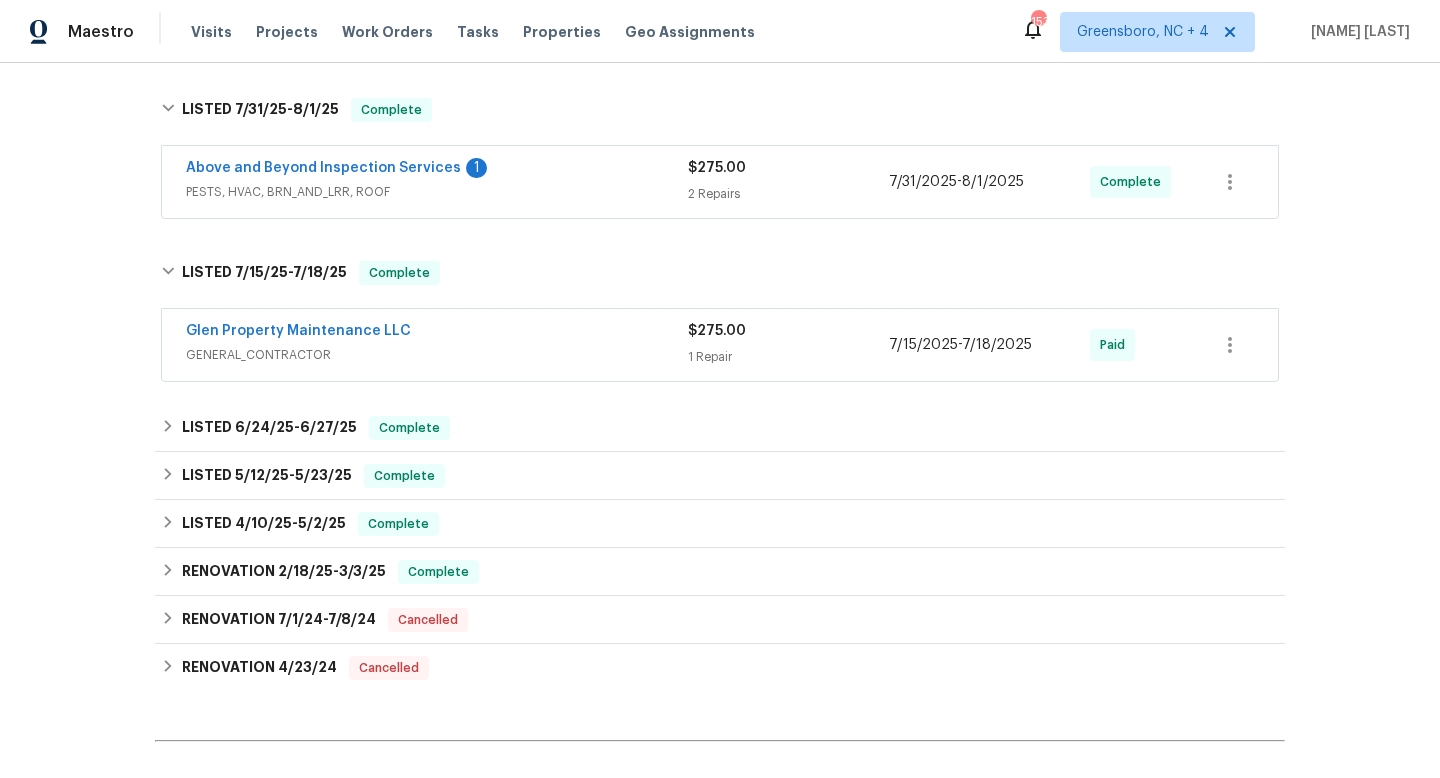scroll, scrollTop: 0, scrollLeft: 0, axis: both 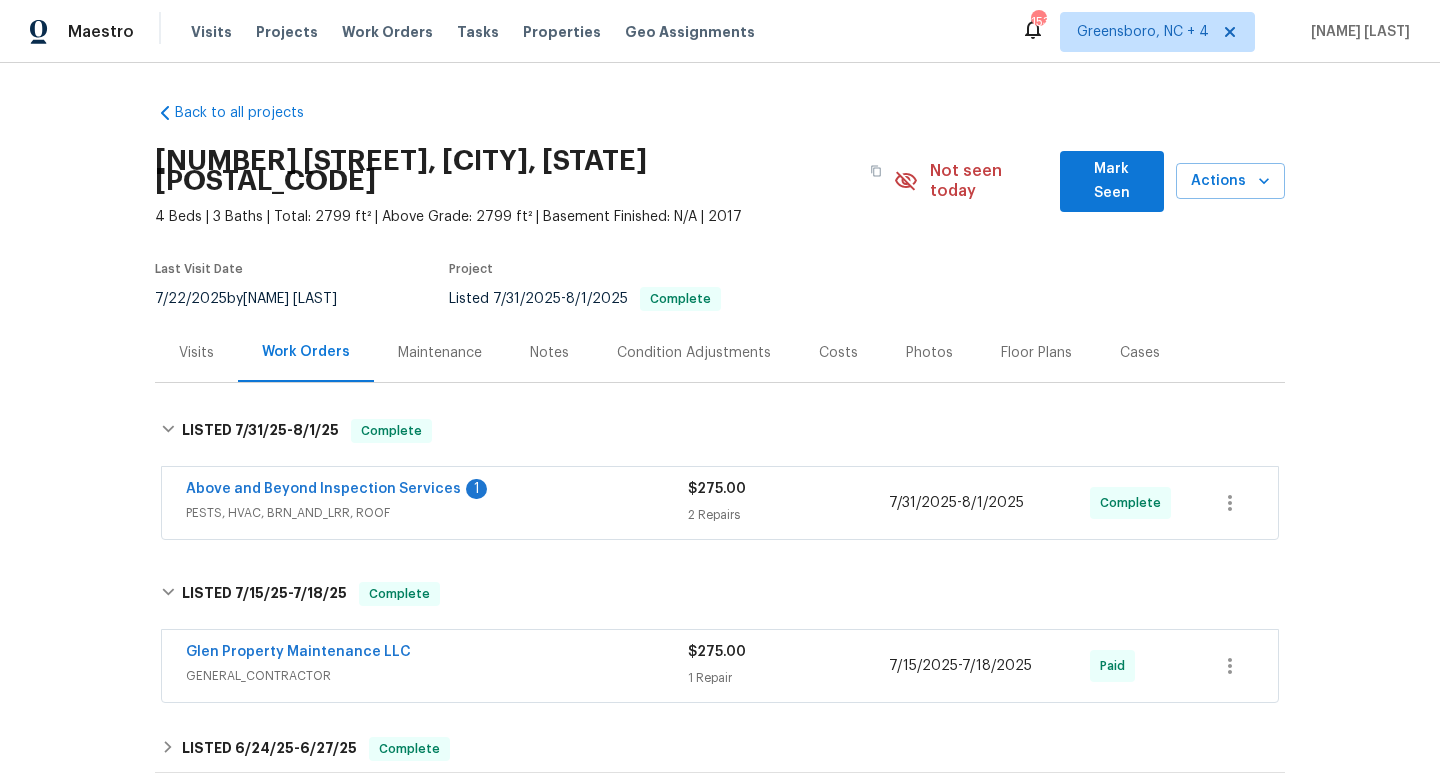 click on "7/22/2025" at bounding box center (191, 299) 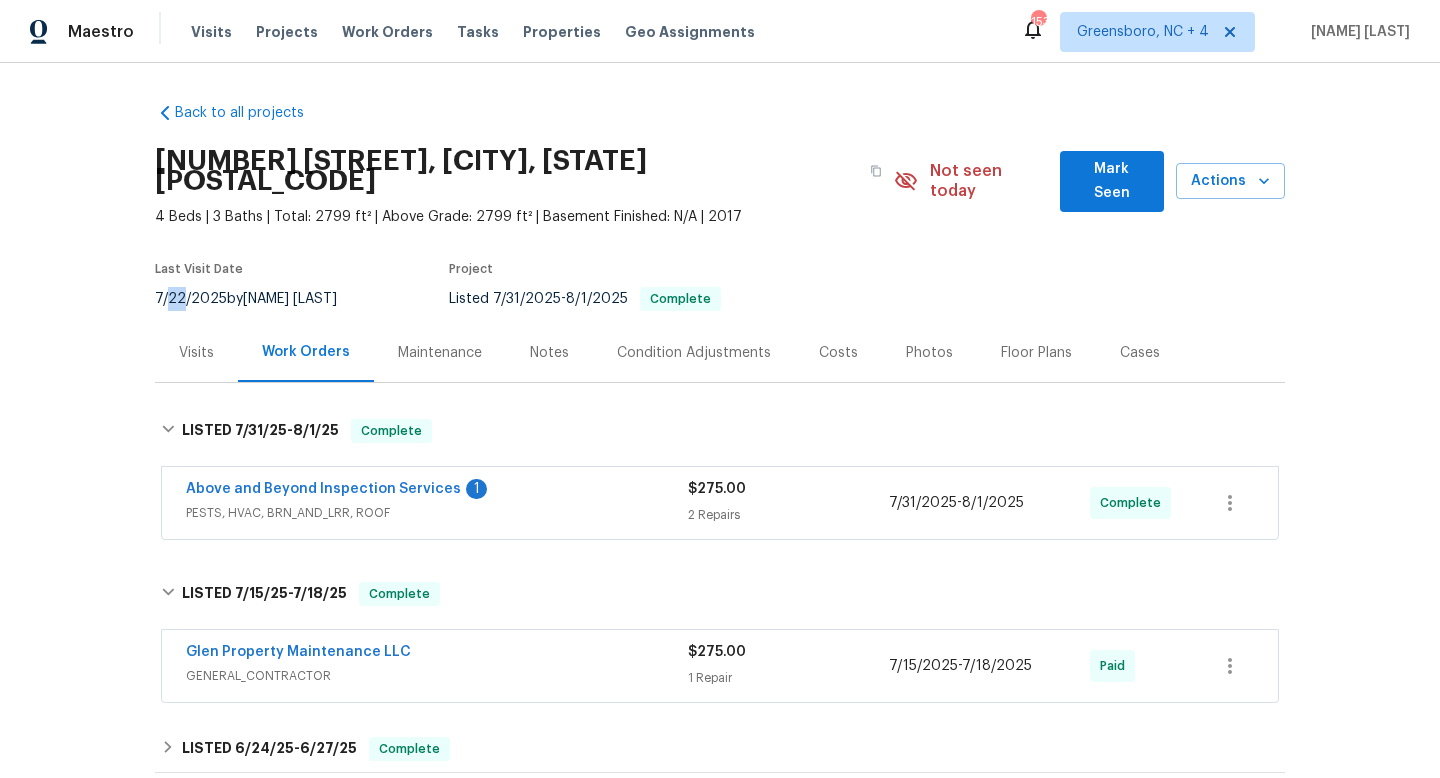 click on "7/22/2025" at bounding box center (191, 299) 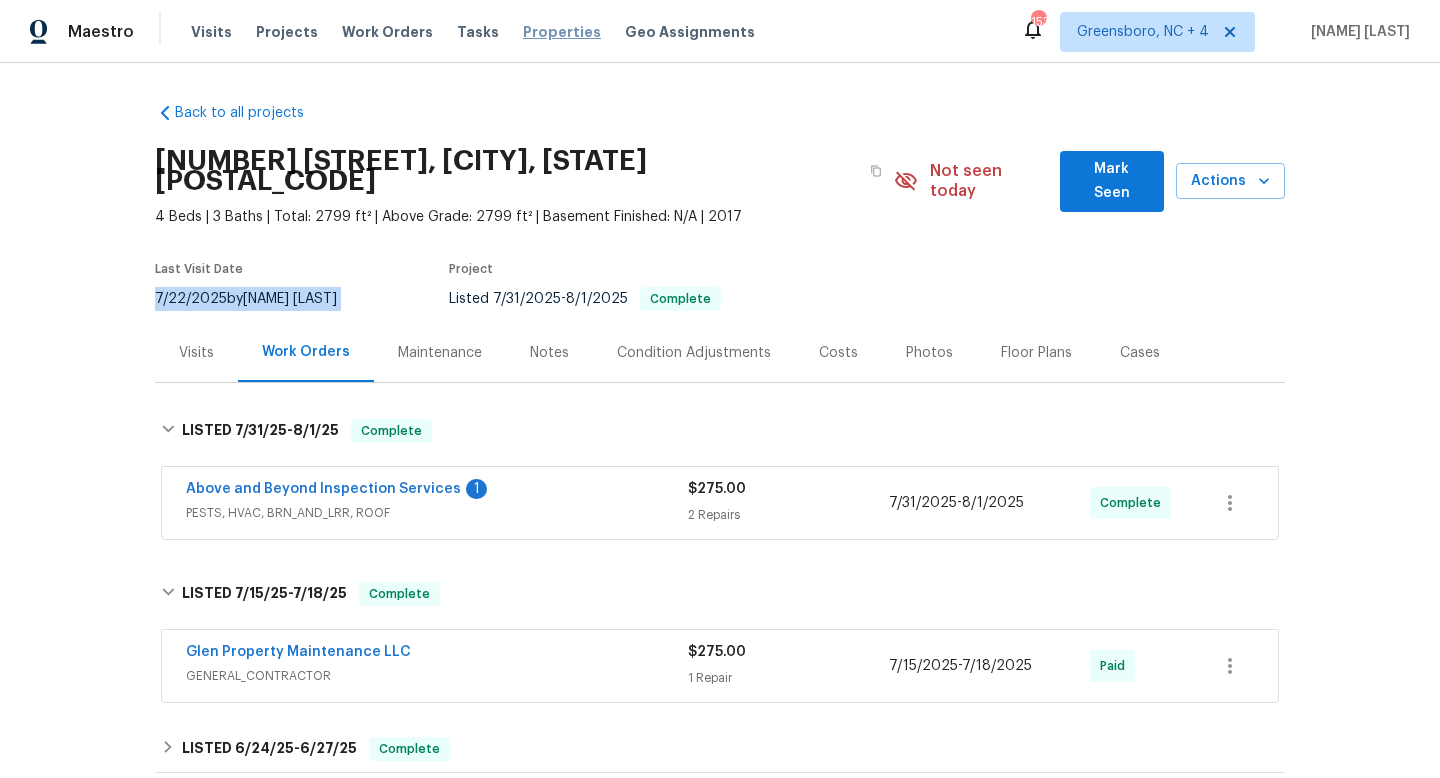 copy on "7/22/2025  by  Wesley Brooks" 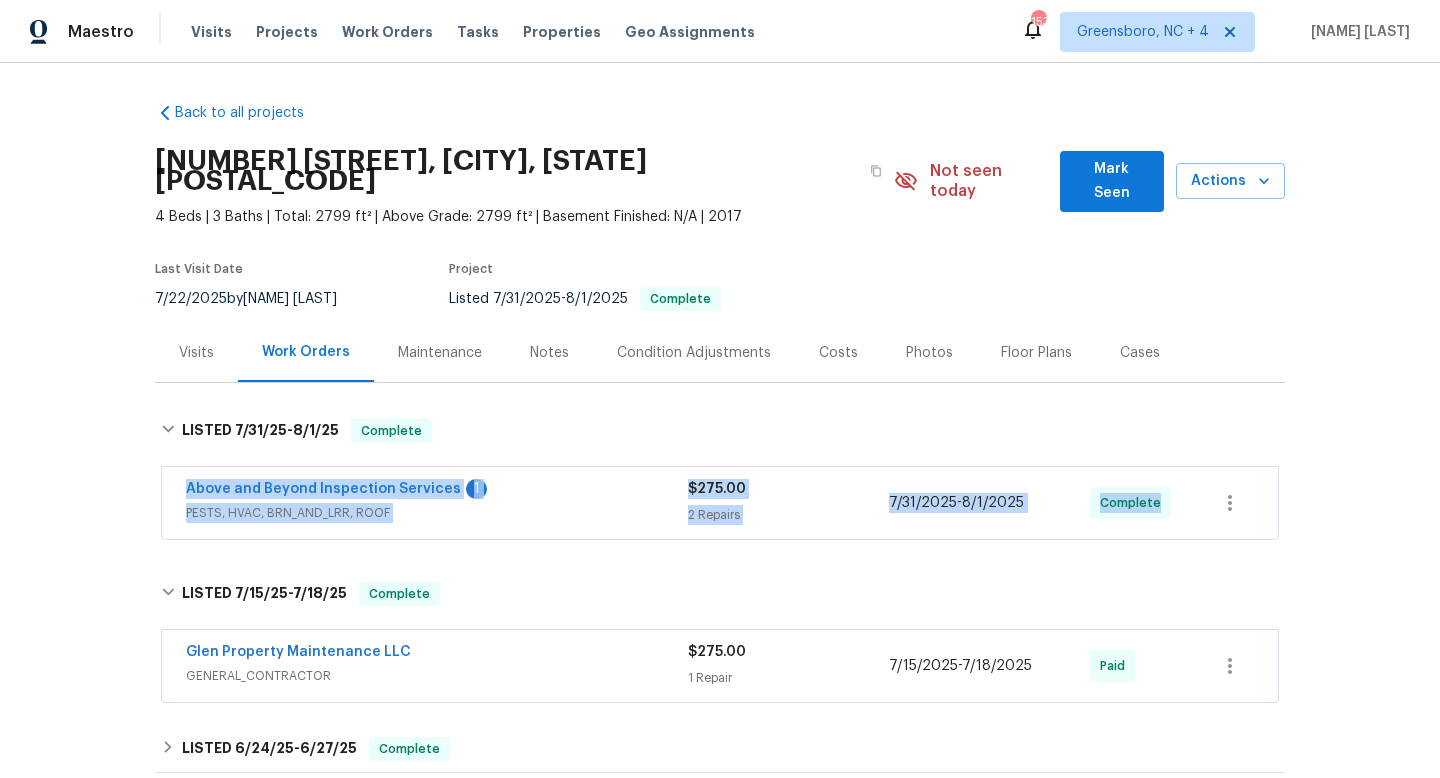 drag, startPoint x: 174, startPoint y: 458, endPoint x: 1195, endPoint y: 492, distance: 1021.566 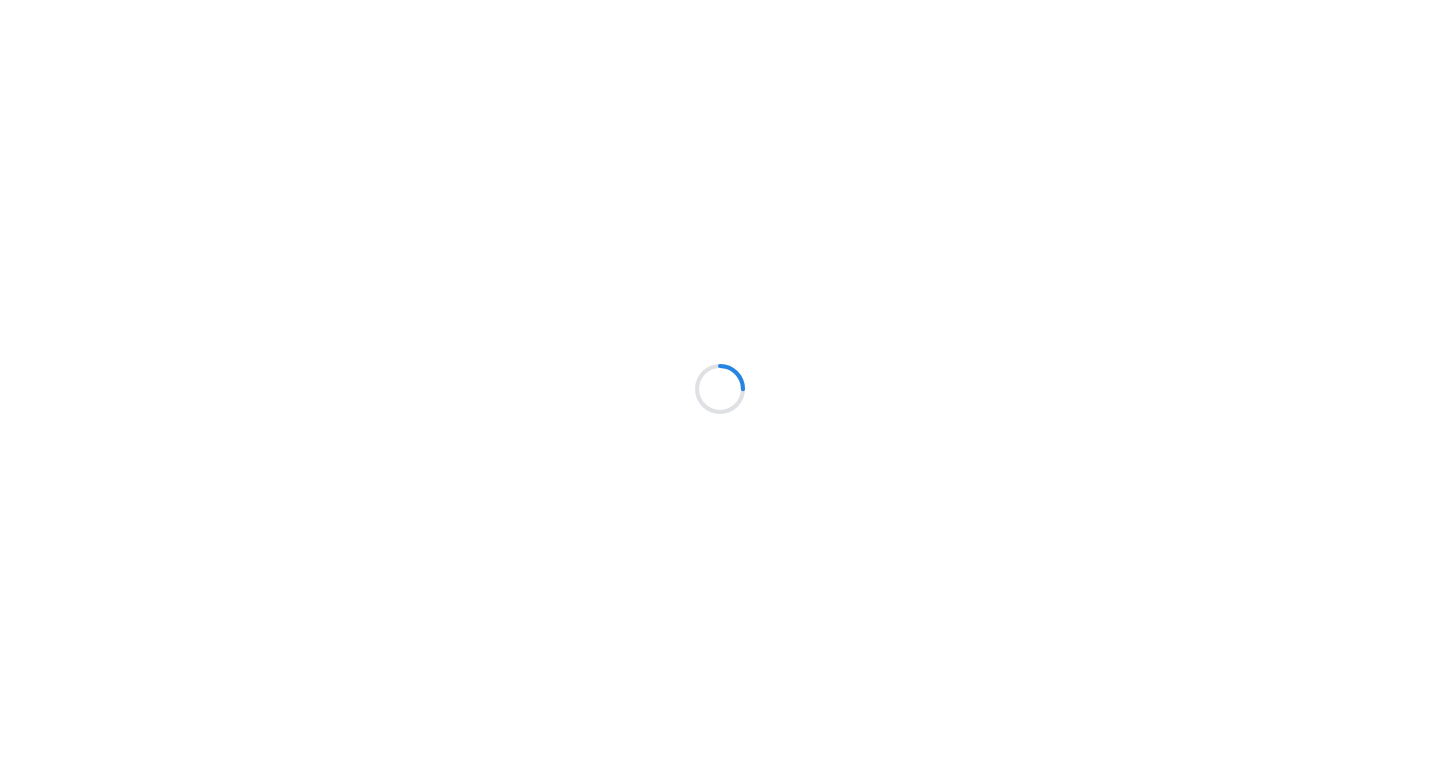 scroll, scrollTop: 0, scrollLeft: 0, axis: both 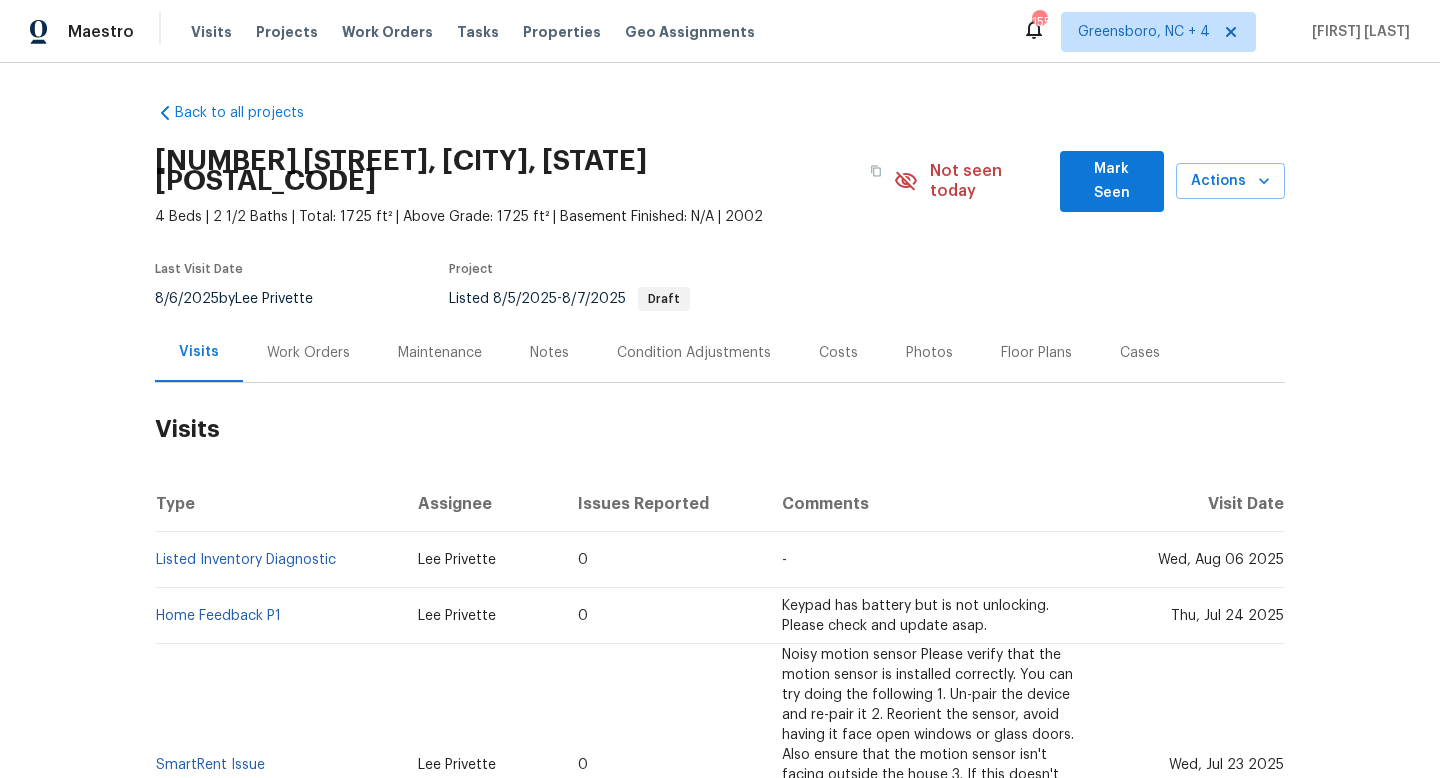 click on "Work Orders" at bounding box center (308, 353) 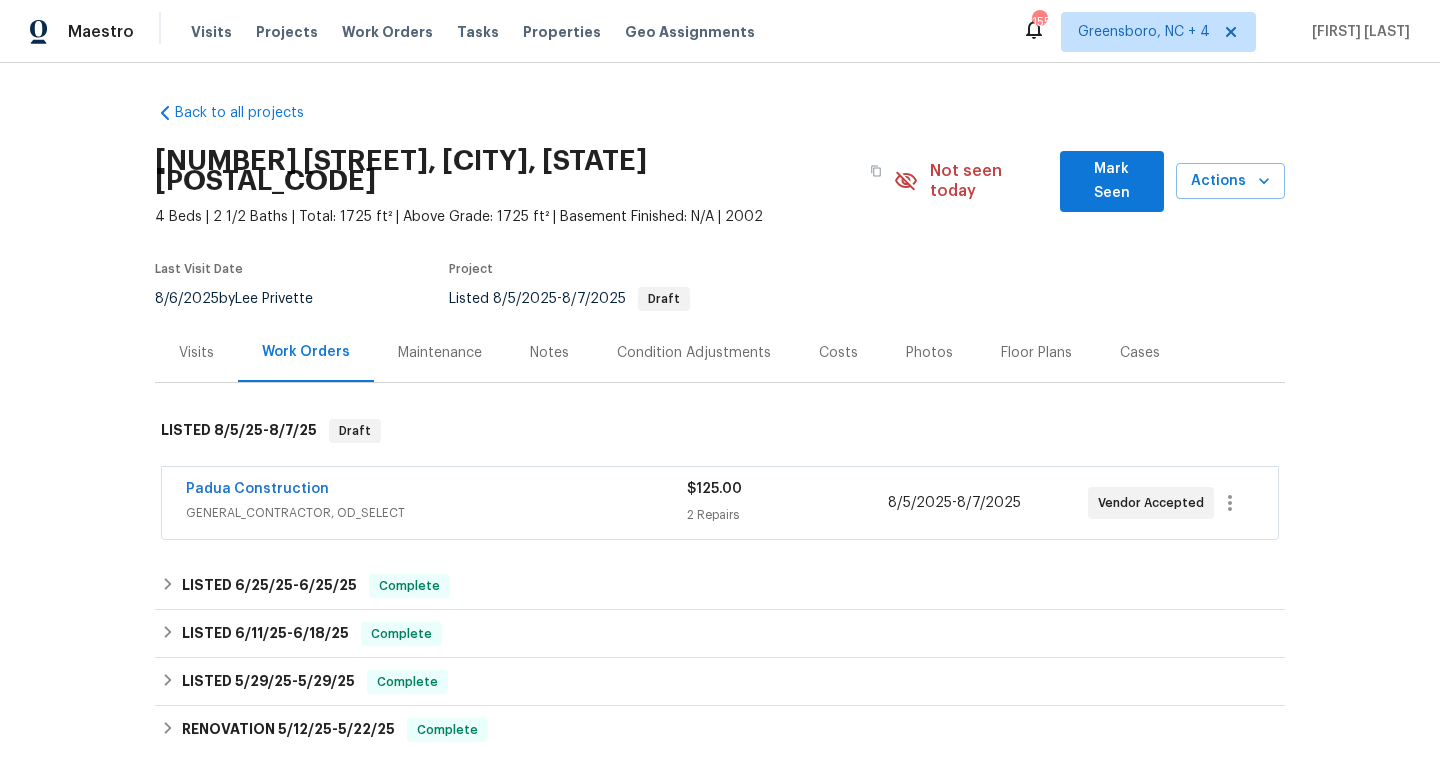 click on "Padua Construction" at bounding box center (436, 491) 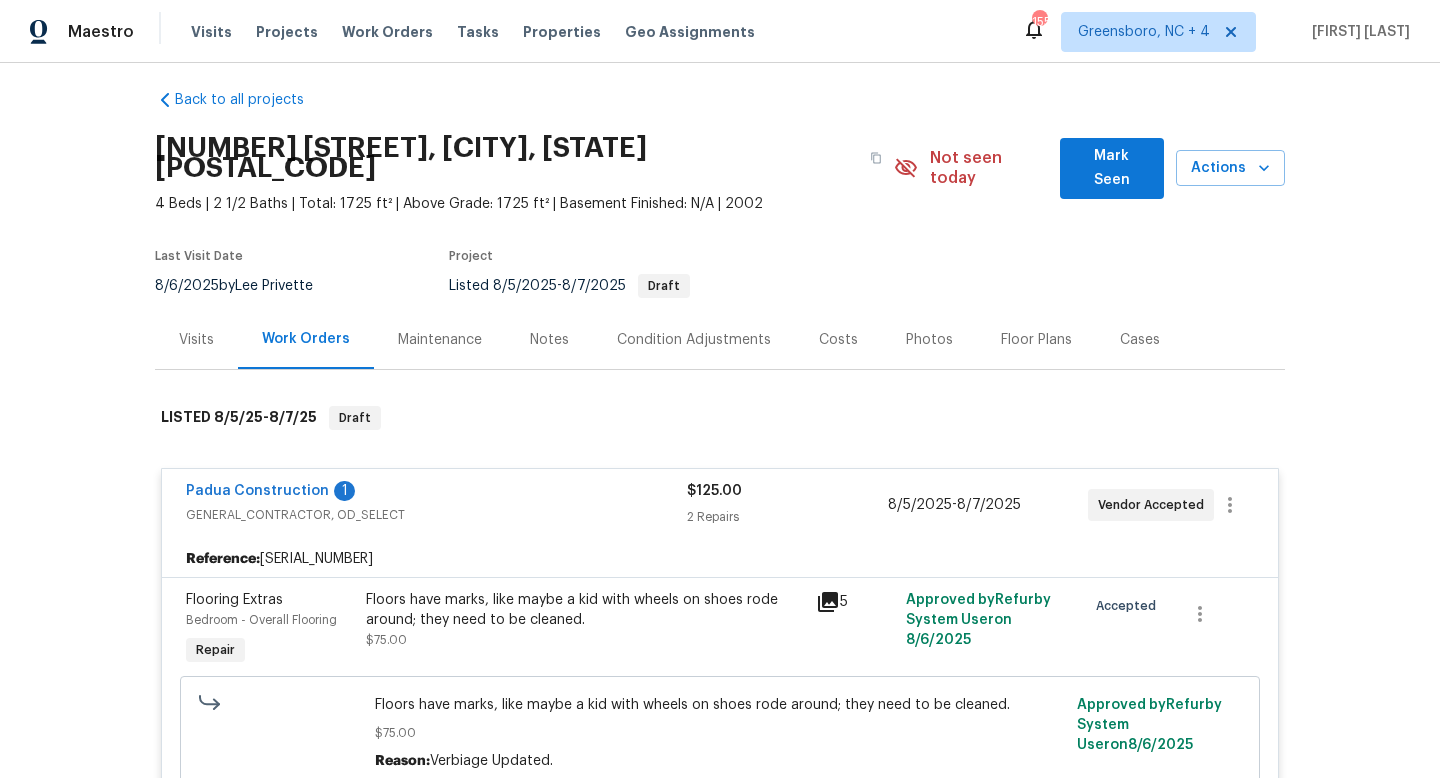 scroll, scrollTop: 14, scrollLeft: 0, axis: vertical 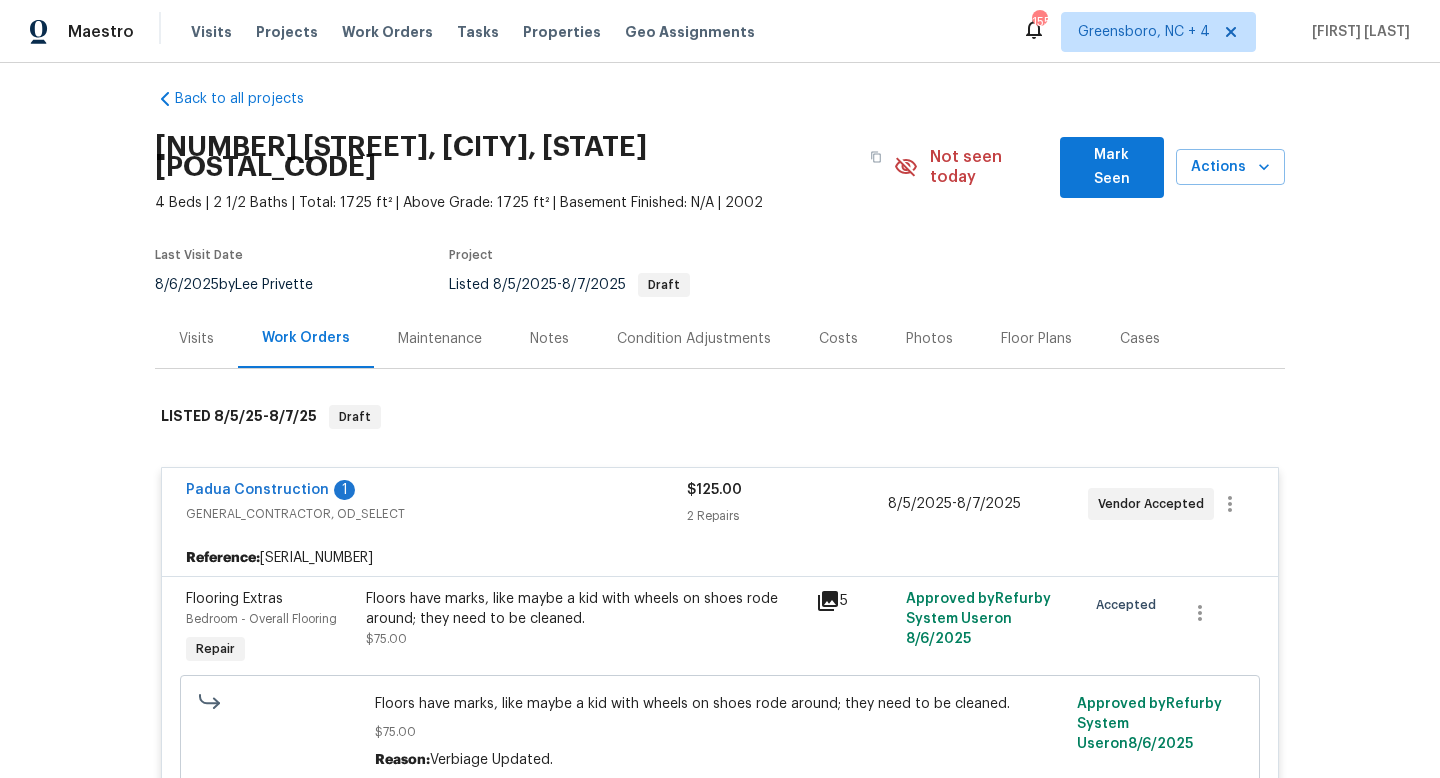click on "Visits" at bounding box center [196, 338] 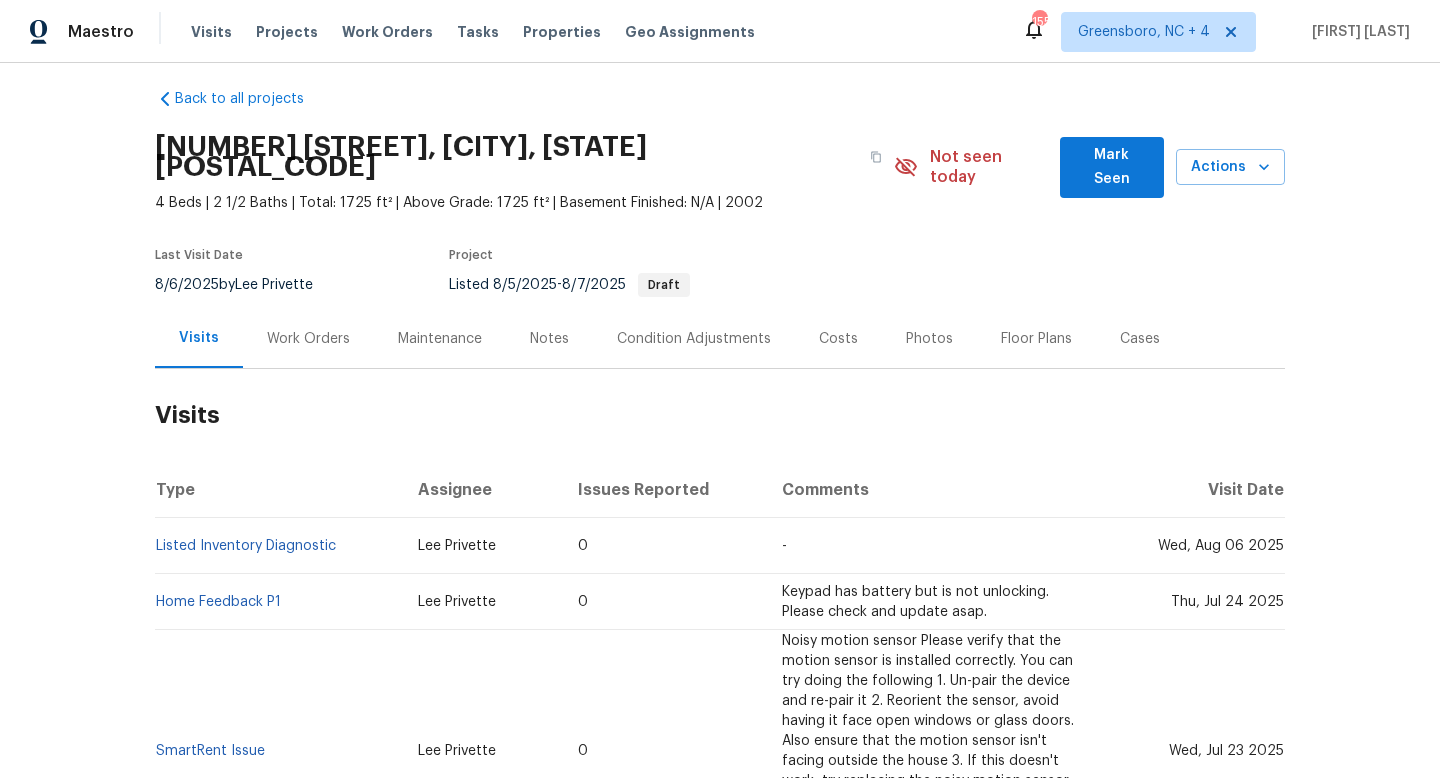 click on "[DATE]  by  [FIRST] [LAST]" at bounding box center [246, 285] 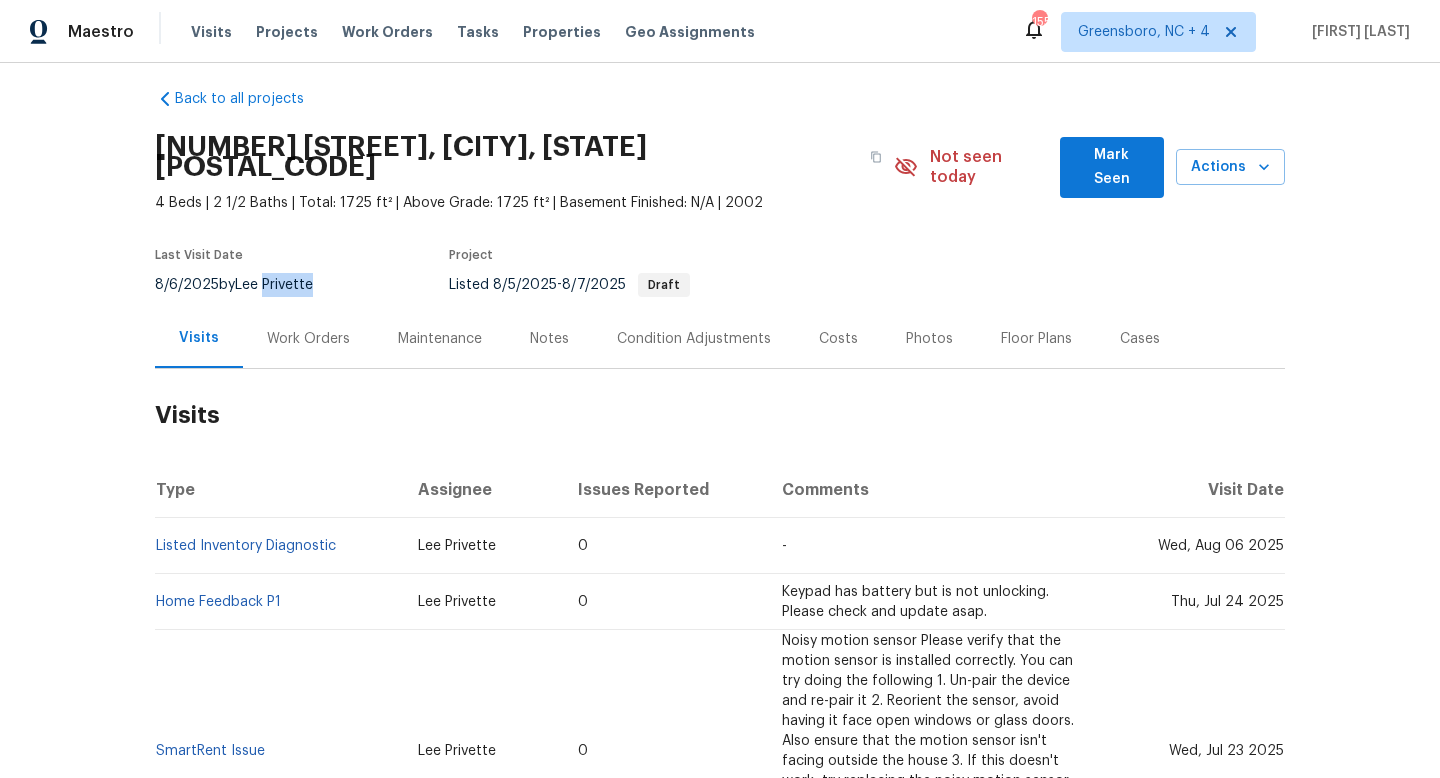 click on "[DATE]  by  [FIRST] [LAST]" at bounding box center (246, 285) 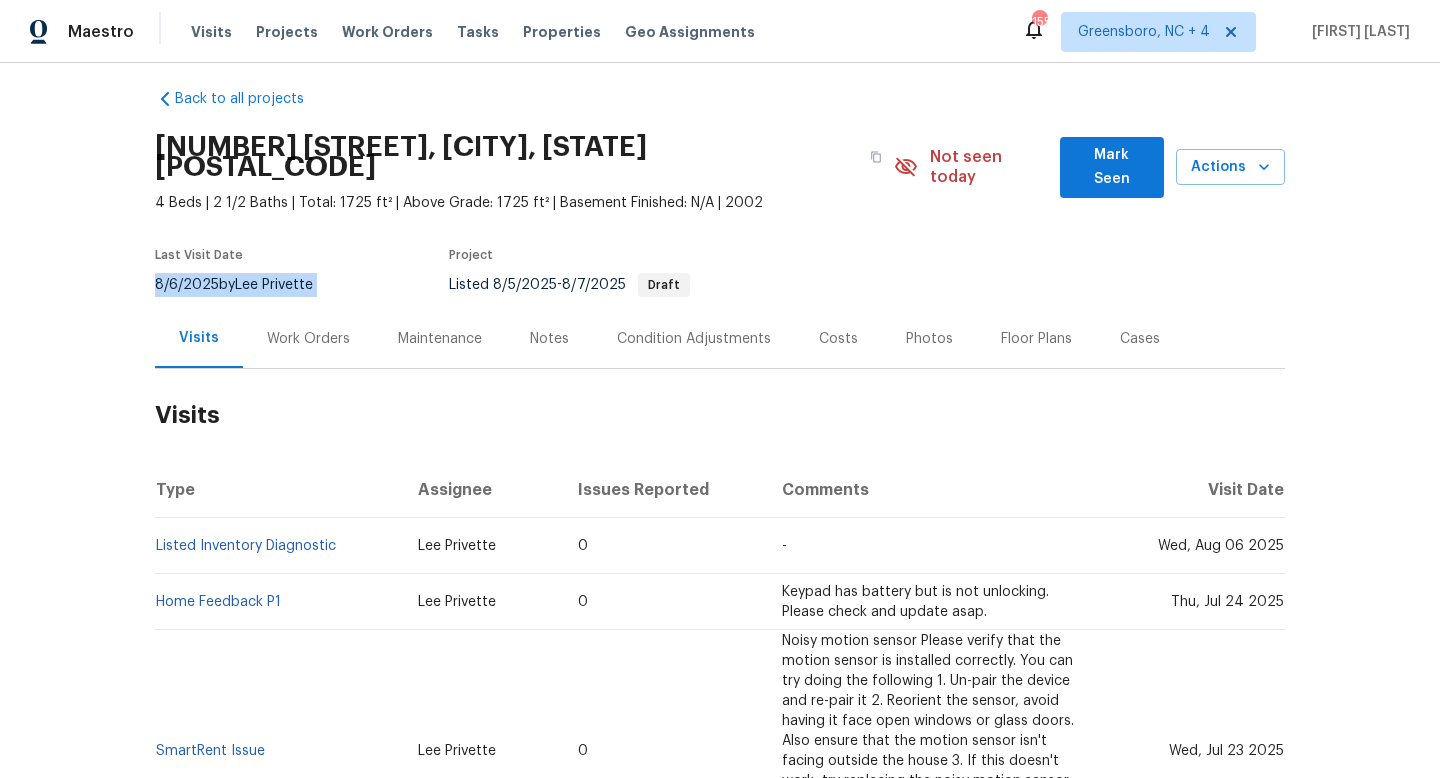 click on "[DATE]  by  [FIRST] [LAST]" at bounding box center [246, 285] 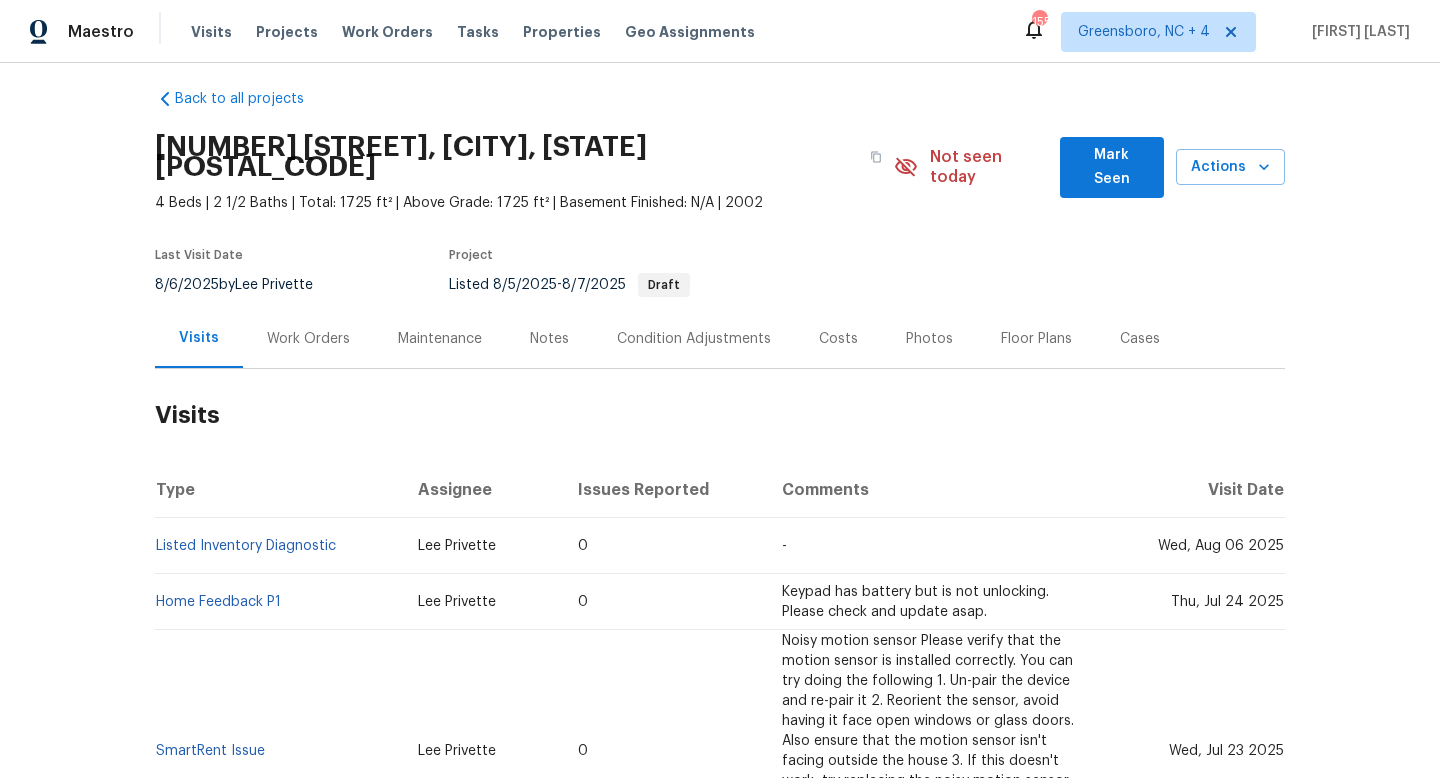 click at bounding box center (327, 285) 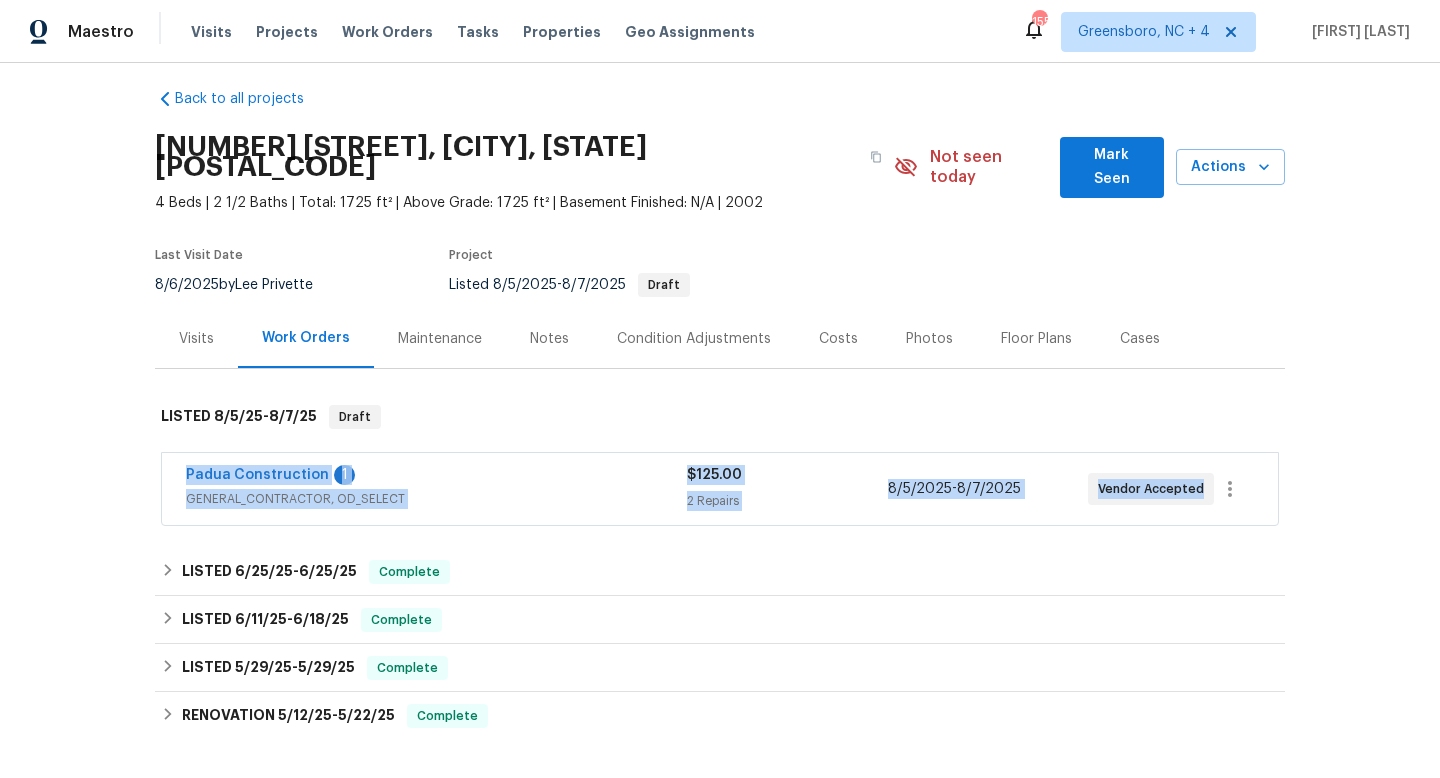 click on "Padua Construction 1 GENERAL_CONTRACTOR, OD_SELECT $125.00 2 Repairs [DATE]  -  [DATE] Vendor Accepted" at bounding box center [720, 490] 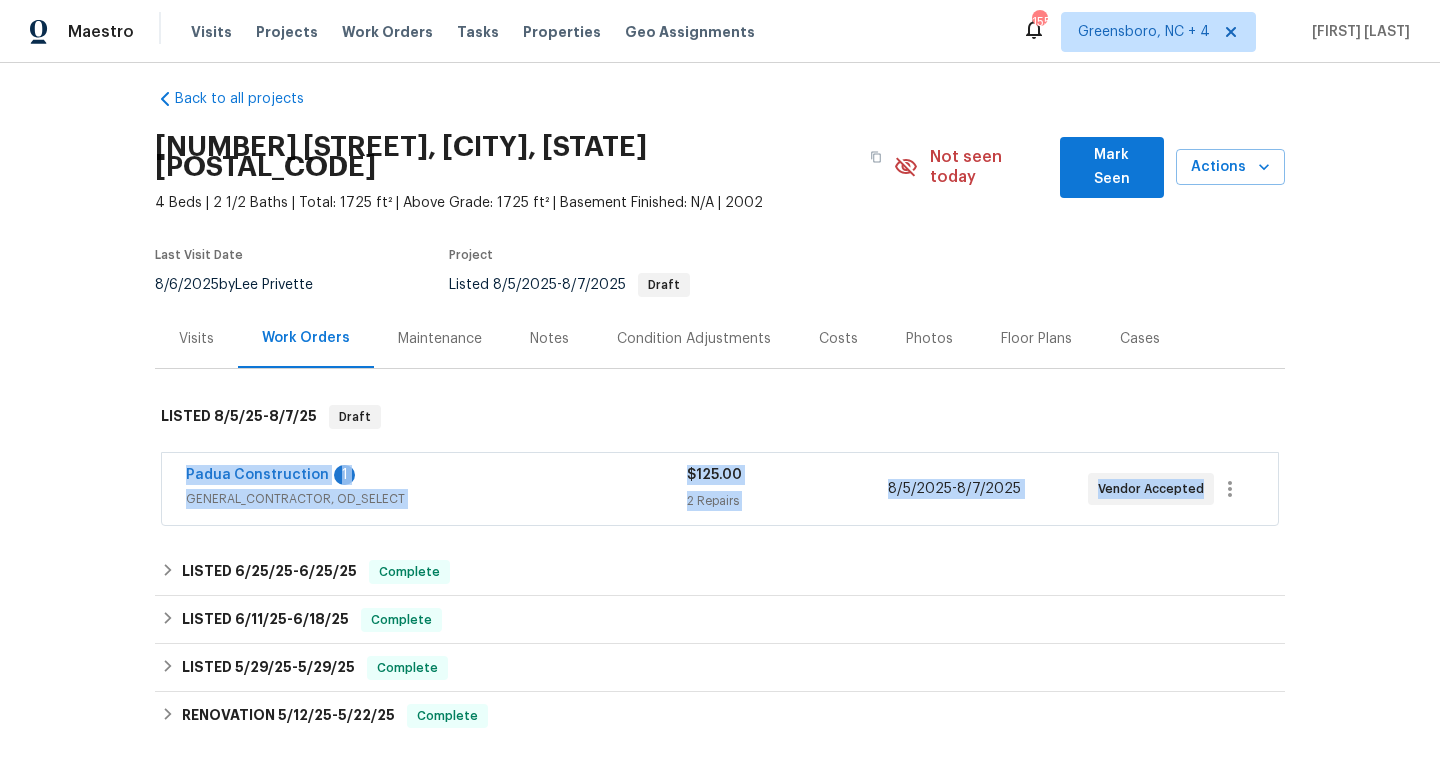 click on "GENERAL_CONTRACTOR, OD_SELECT" at bounding box center [436, 499] 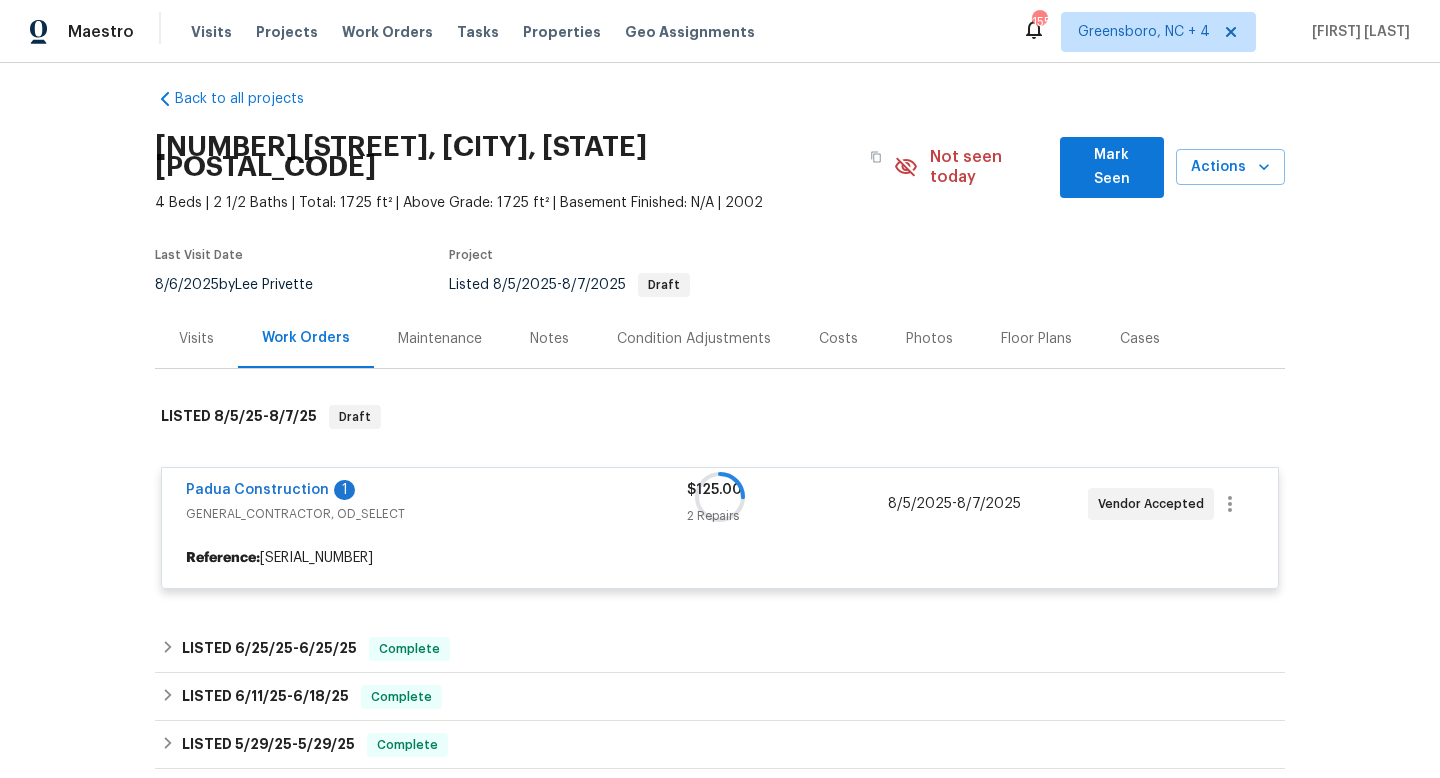 click at bounding box center [720, 497] 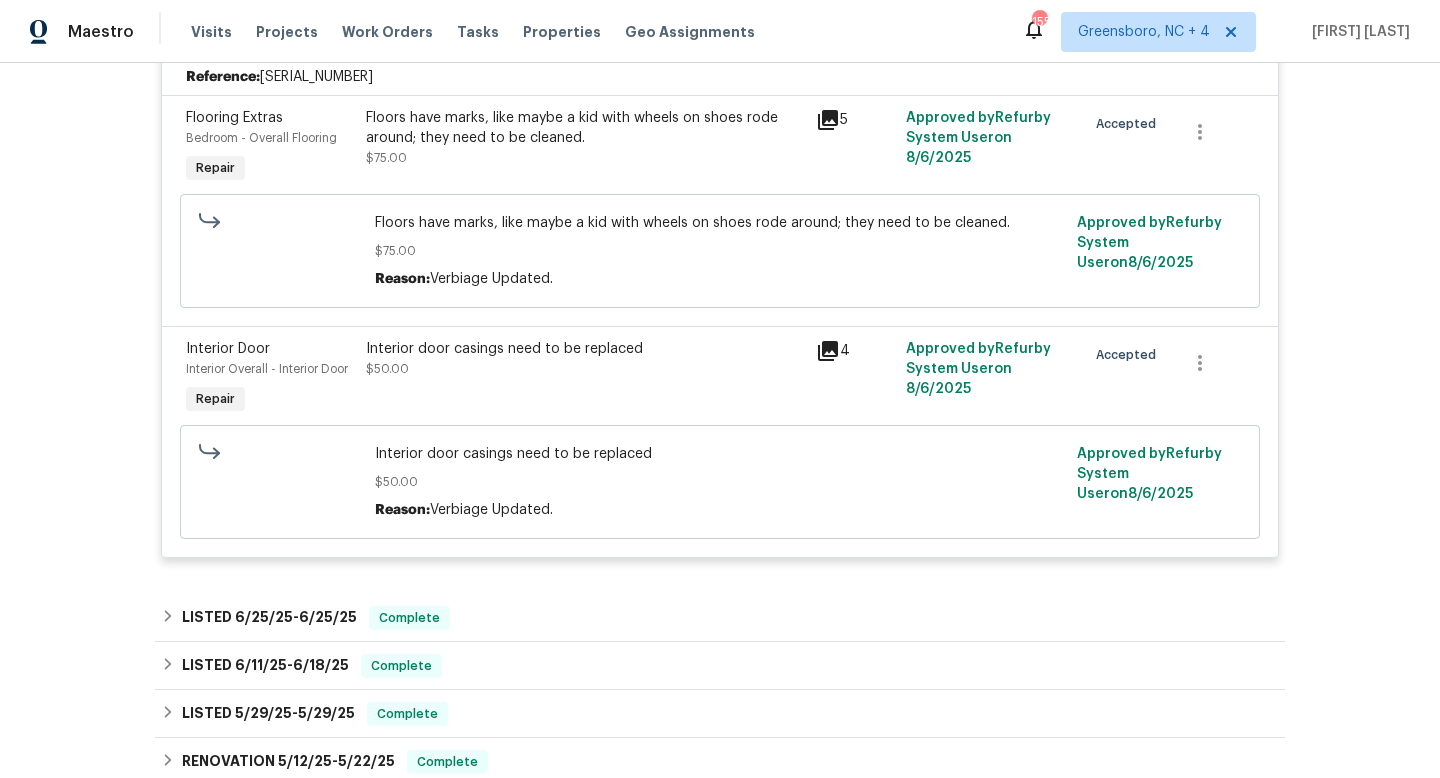 scroll, scrollTop: 492, scrollLeft: 0, axis: vertical 